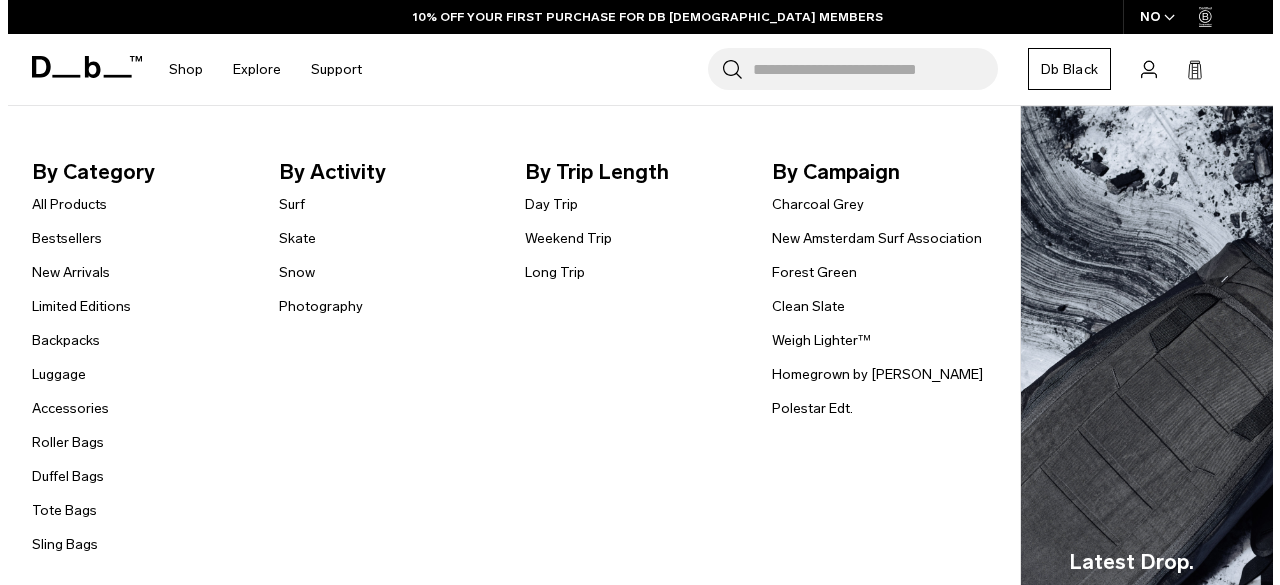scroll, scrollTop: 0, scrollLeft: 0, axis: both 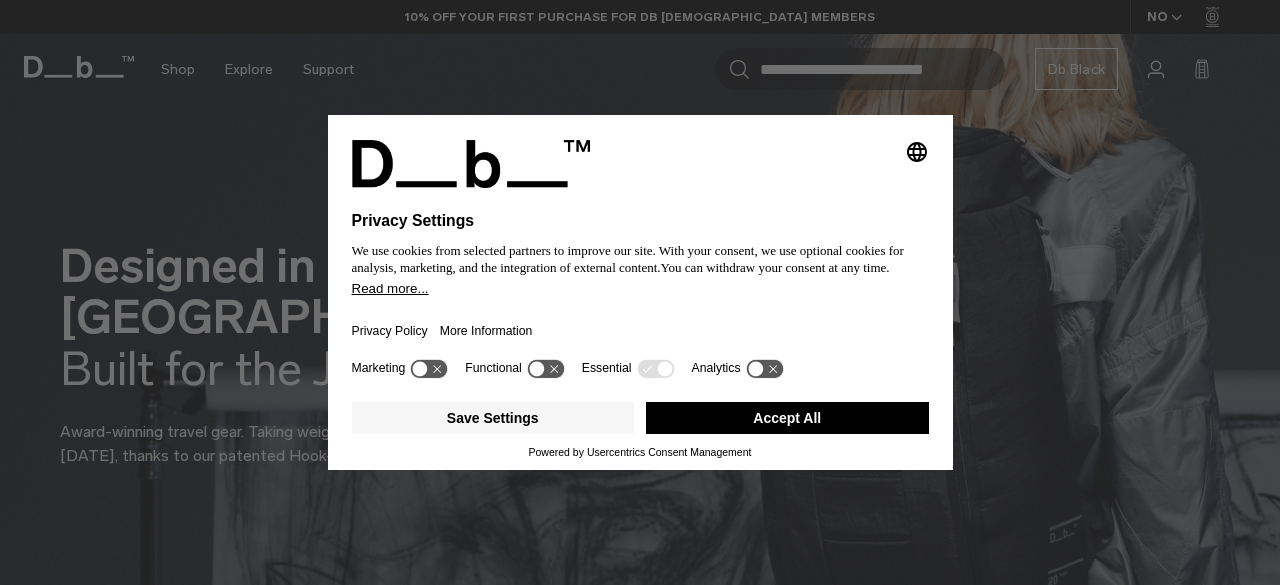 click on "Accept All" at bounding box center (787, 418) 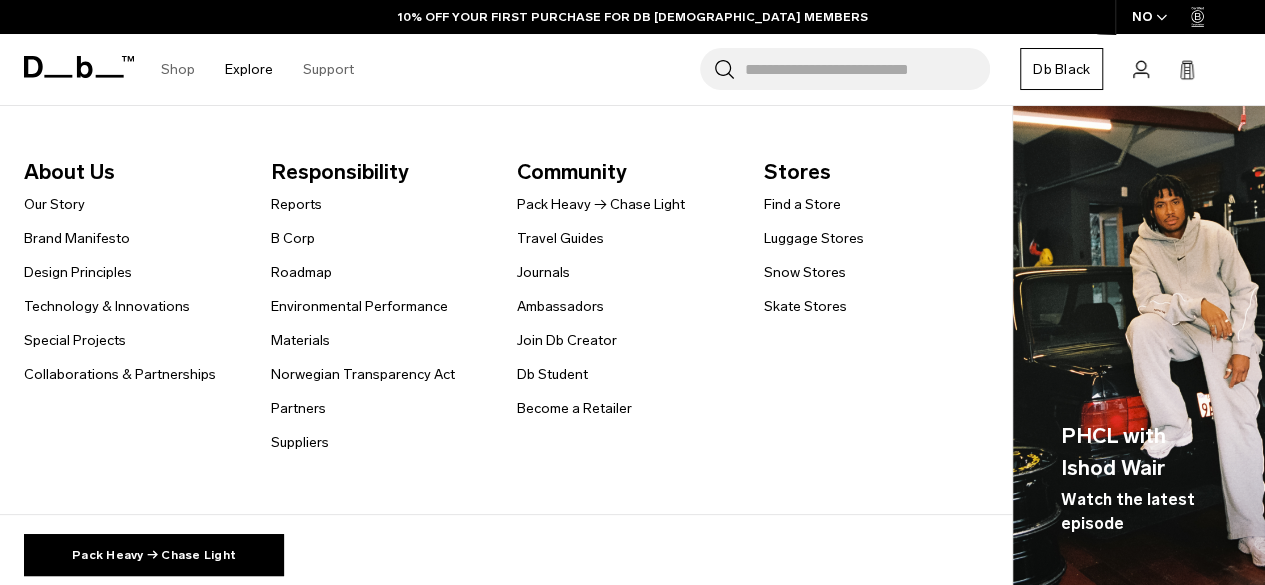 scroll, scrollTop: 0, scrollLeft: 0, axis: both 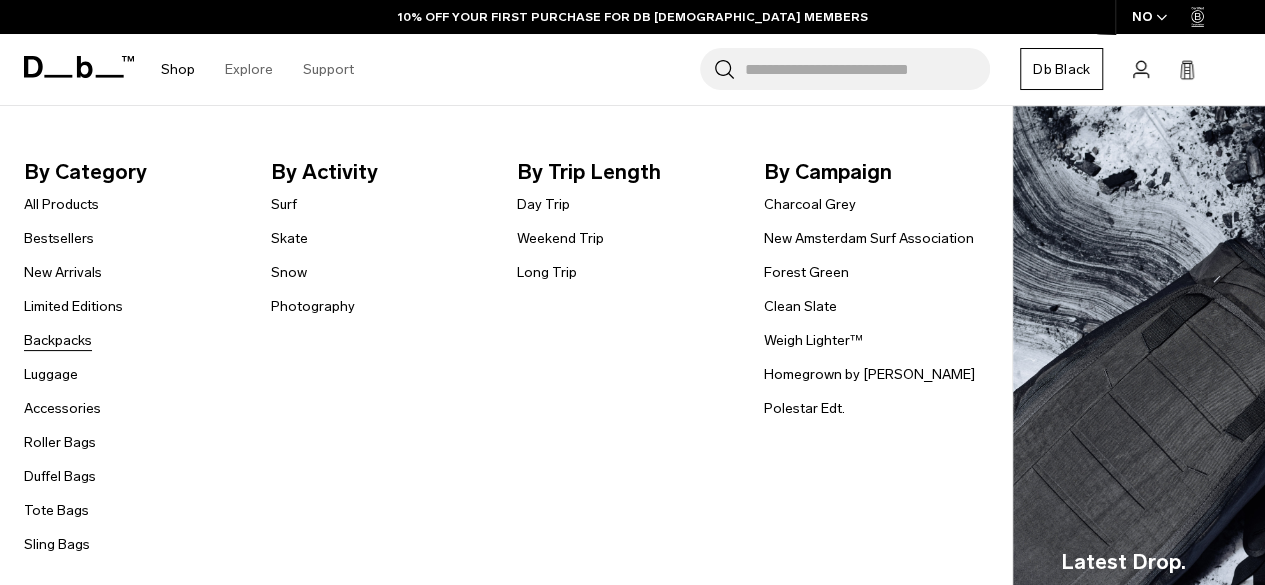 click on "Backpacks" at bounding box center (58, 340) 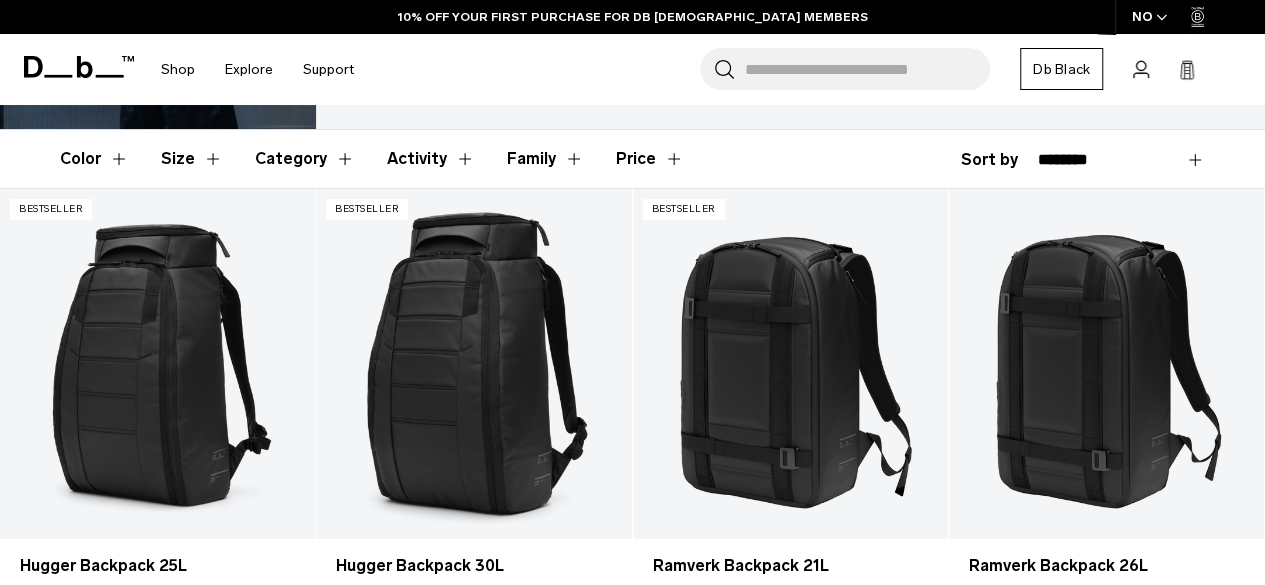 scroll, scrollTop: 298, scrollLeft: 0, axis: vertical 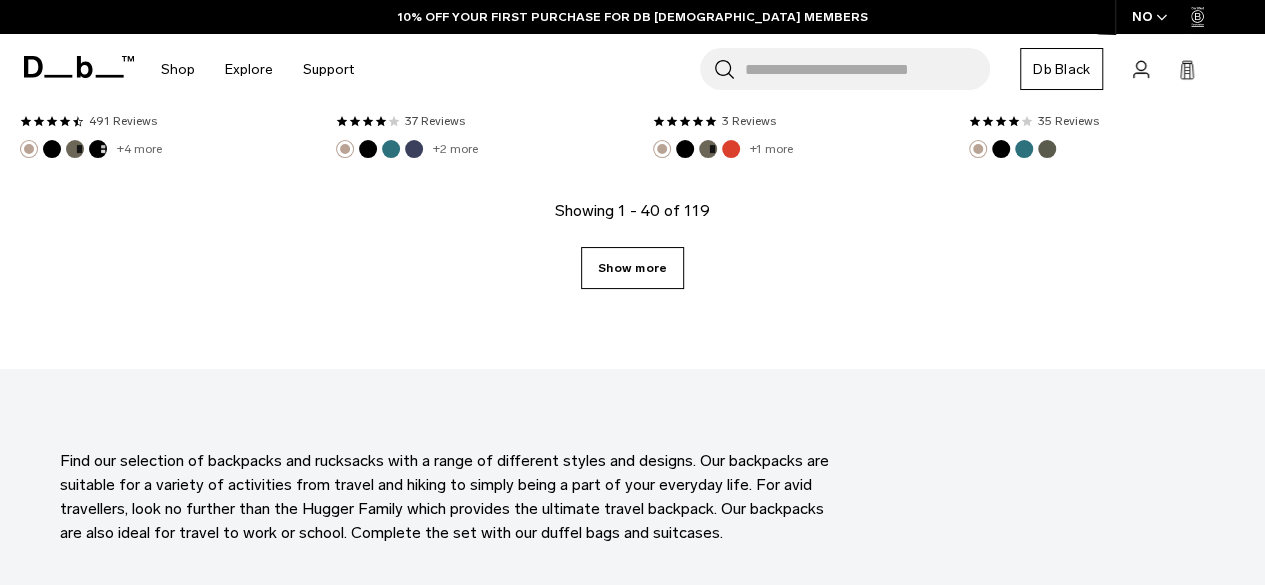 click on "Show more" at bounding box center (632, 268) 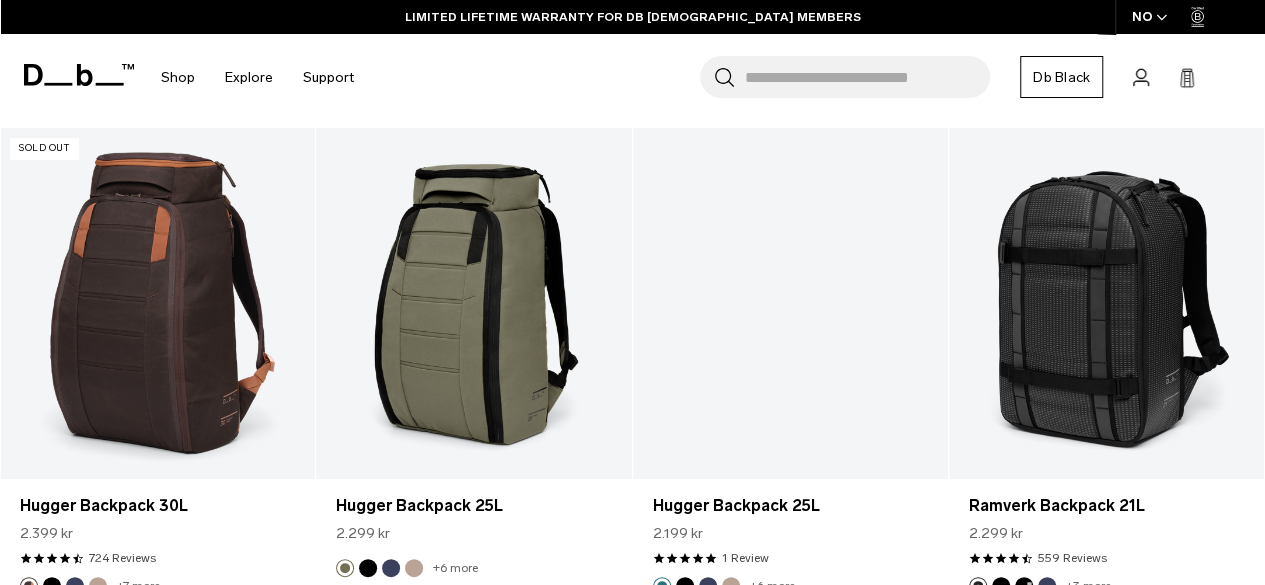scroll, scrollTop: 8522, scrollLeft: 0, axis: vertical 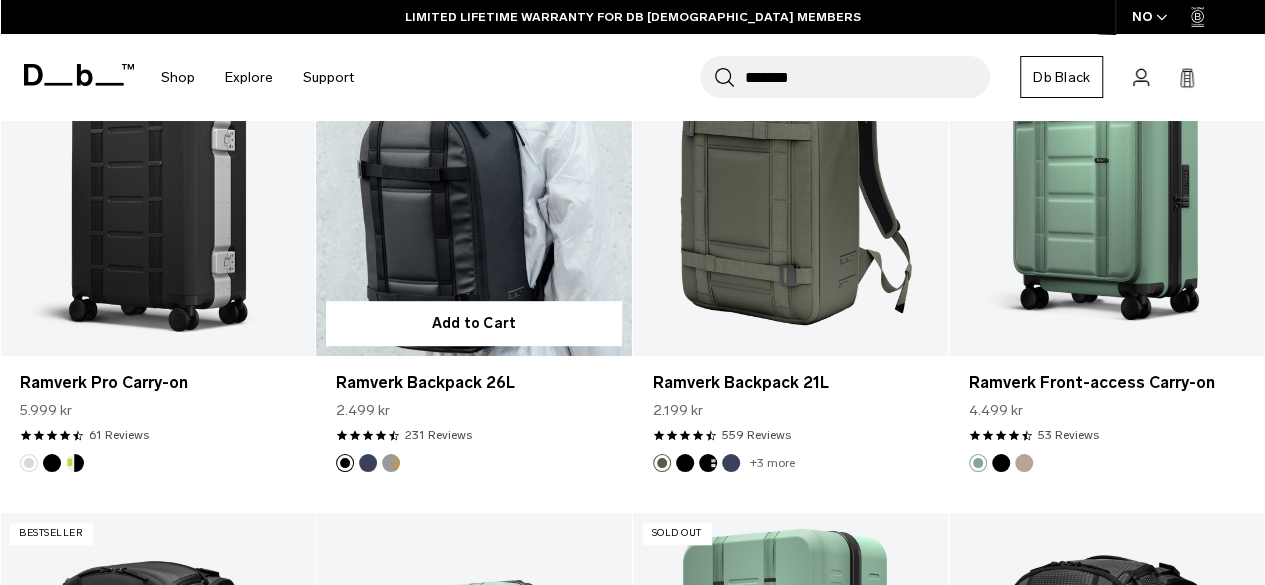 click at bounding box center (368, 463) 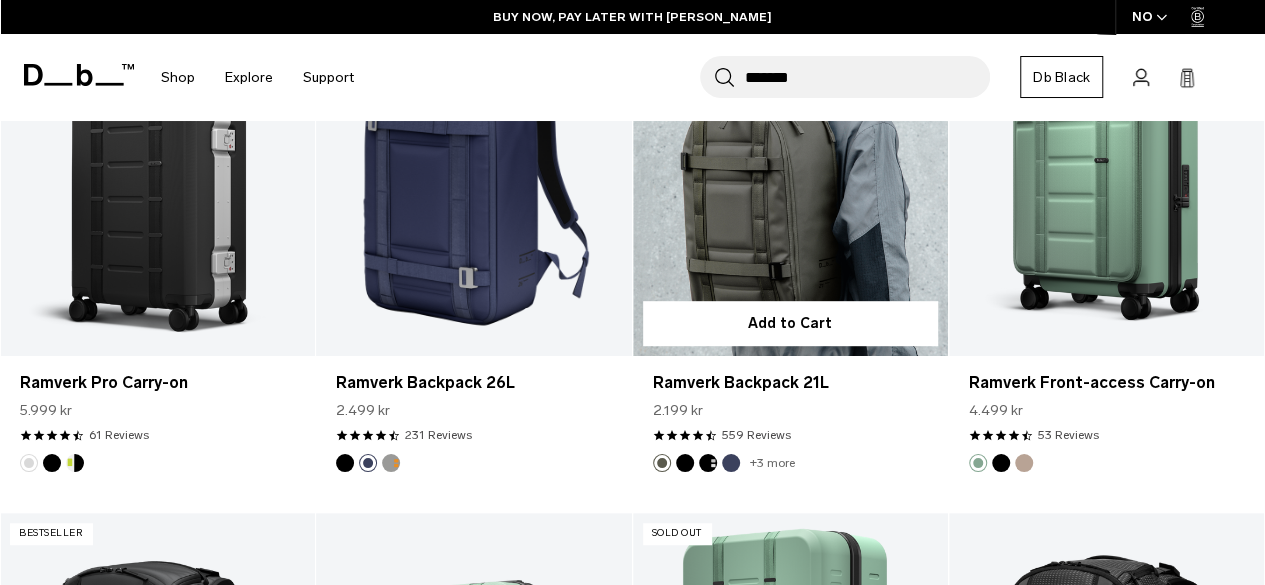 click on "+3 more" at bounding box center [772, 463] 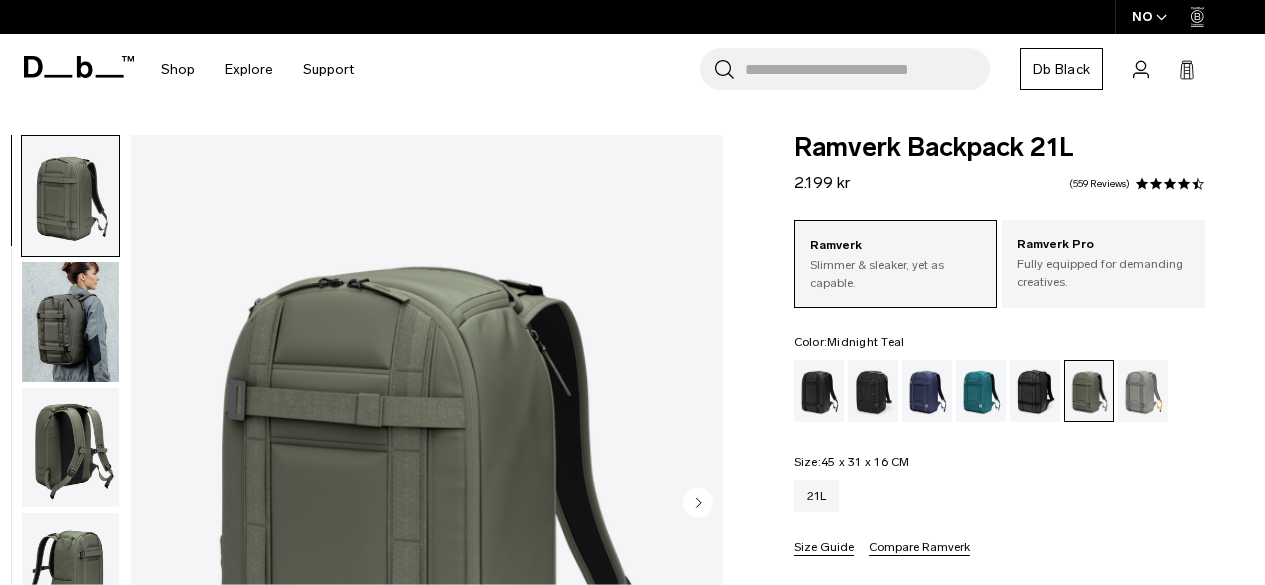 drag, startPoint x: 0, startPoint y: 0, endPoint x: 972, endPoint y: 377, distance: 1042.5511 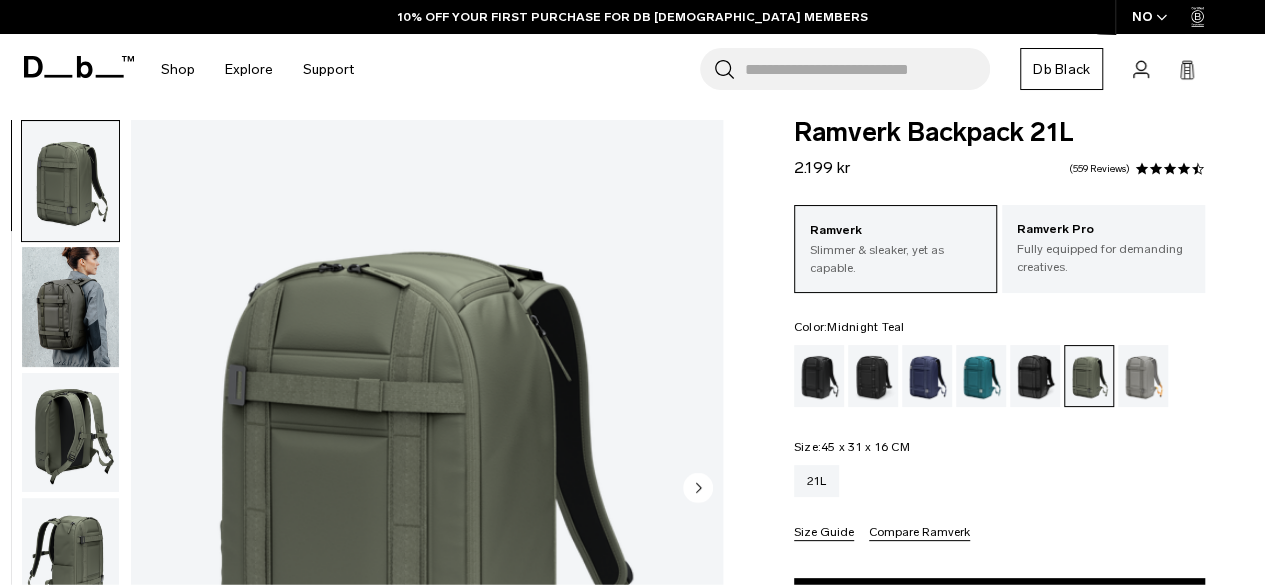 scroll, scrollTop: 15, scrollLeft: 0, axis: vertical 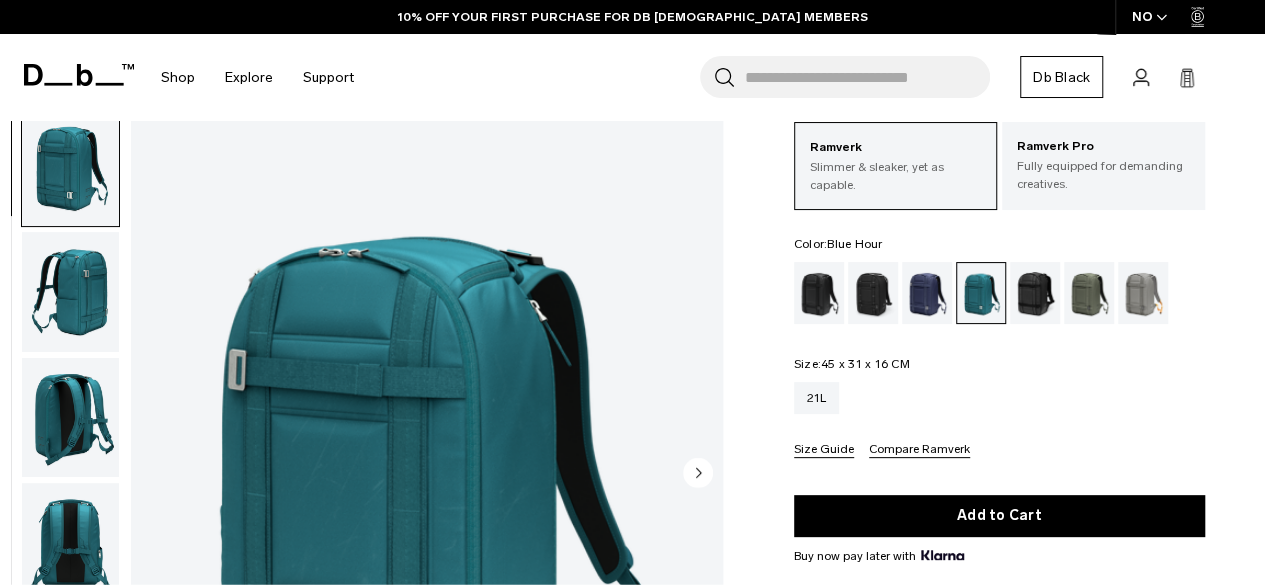 click at bounding box center [927, 293] 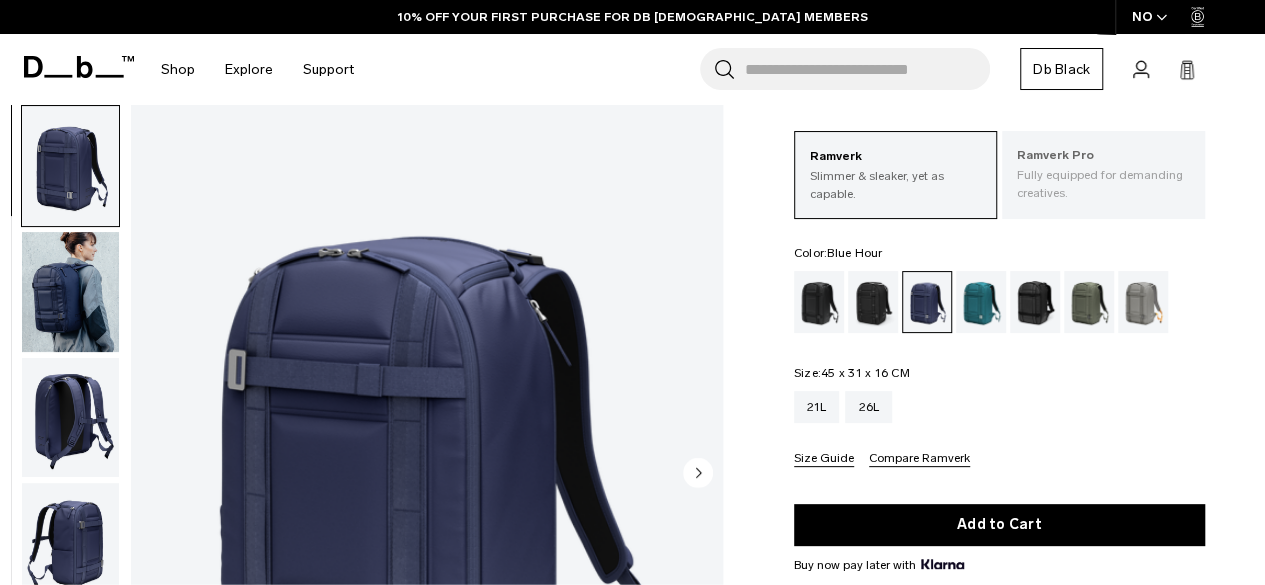 scroll, scrollTop: 89, scrollLeft: 0, axis: vertical 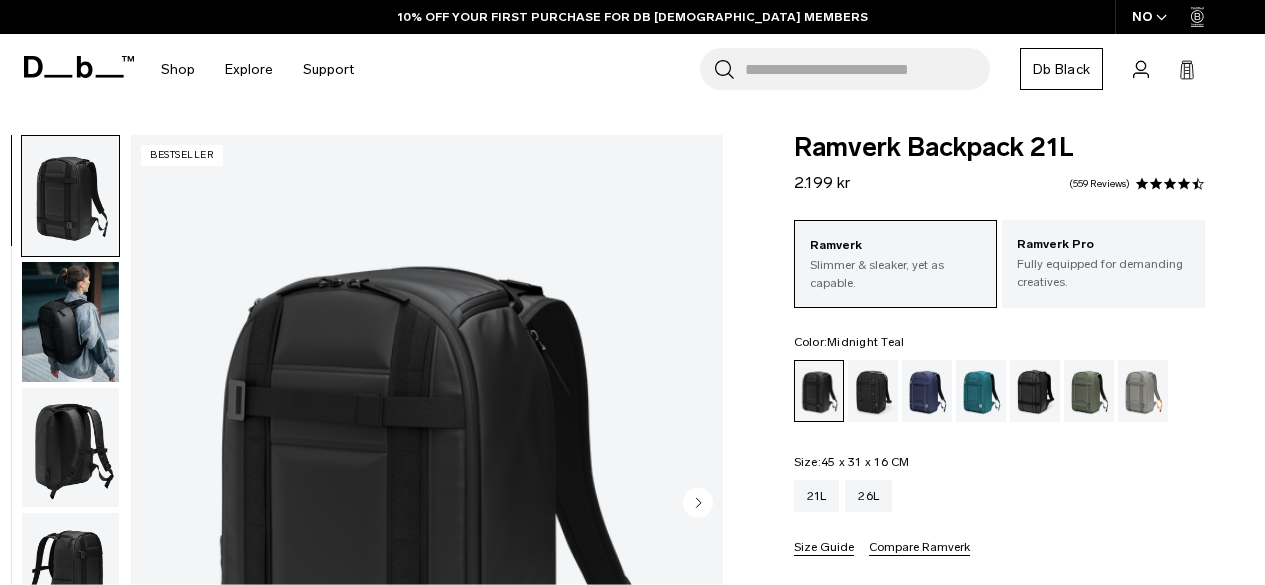 click at bounding box center (981, 391) 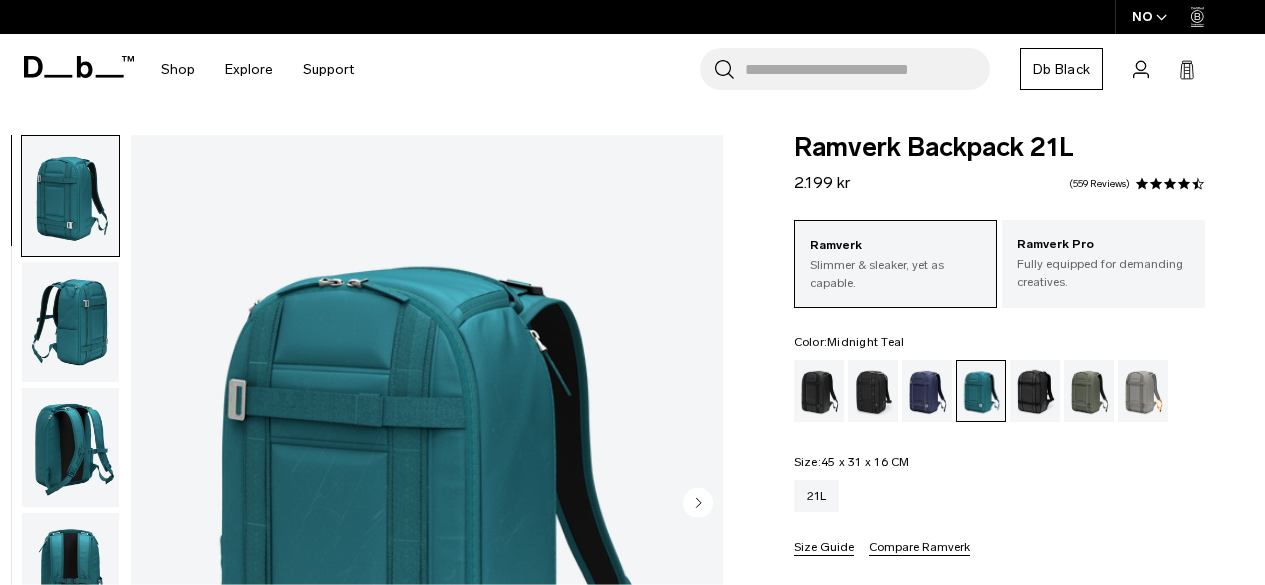 scroll, scrollTop: 0, scrollLeft: 0, axis: both 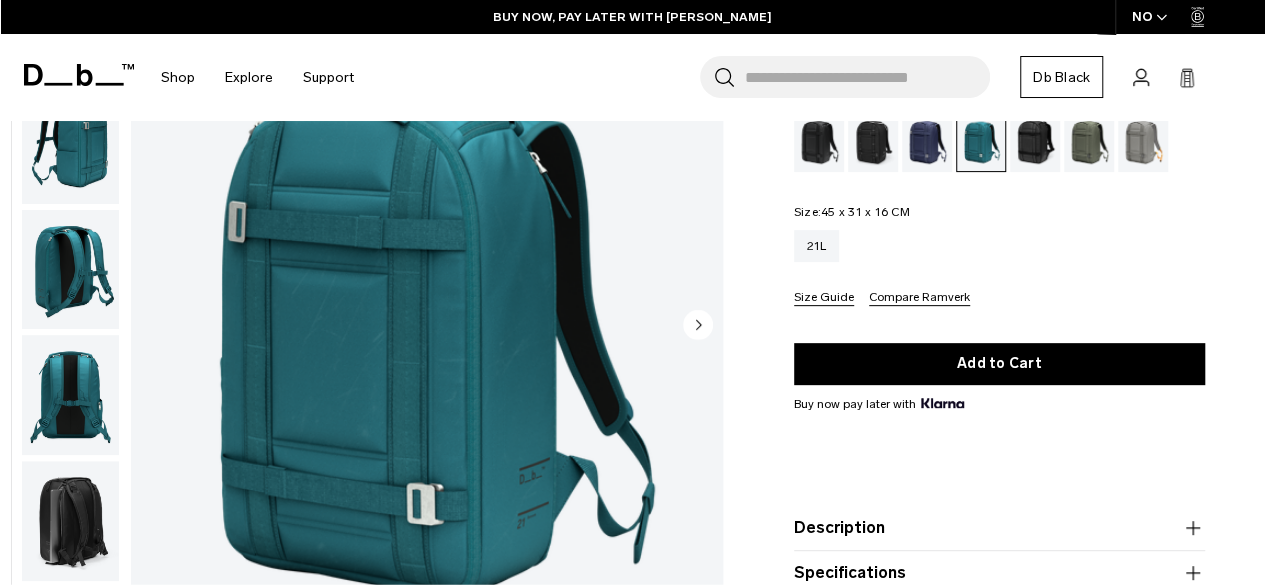 click at bounding box center (427, 326) 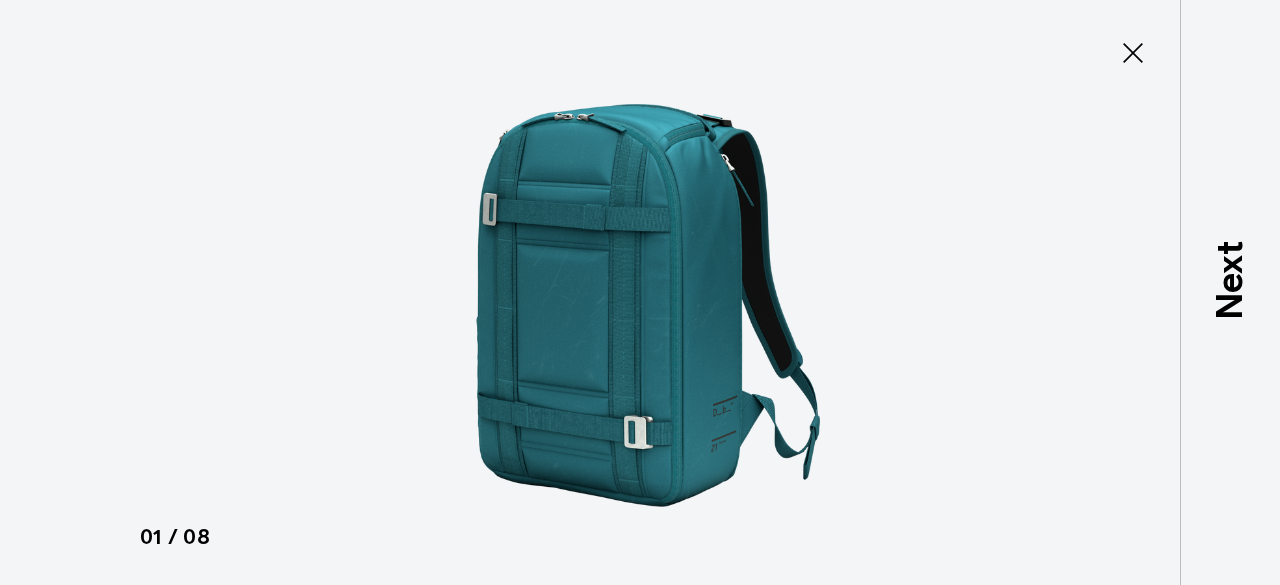 click 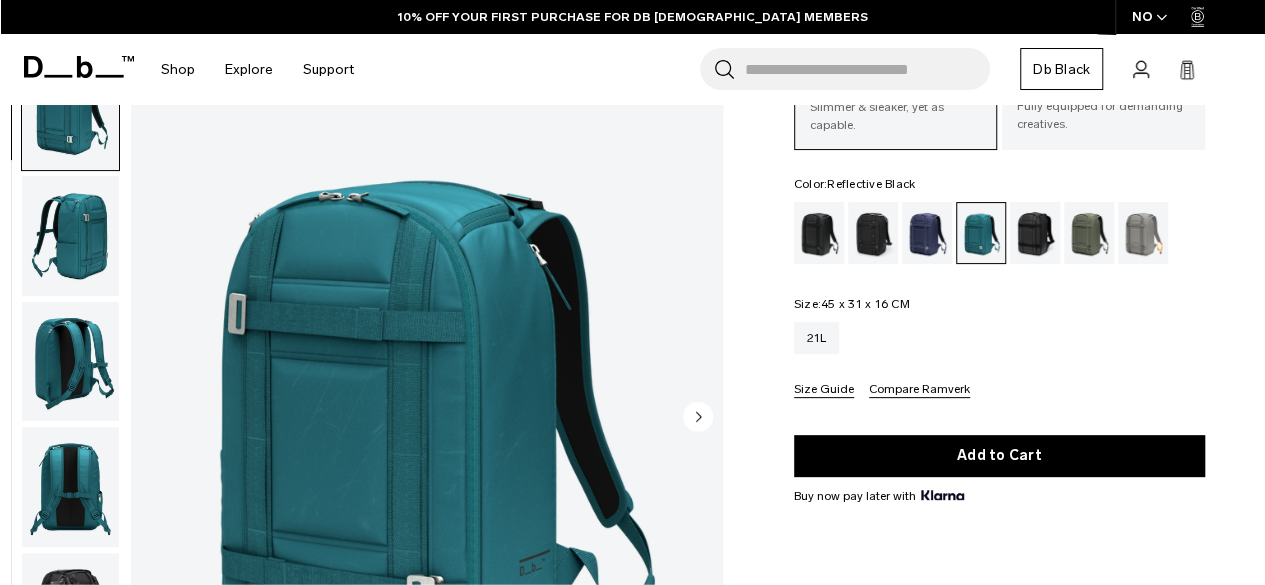 scroll, scrollTop: 157, scrollLeft: 0, axis: vertical 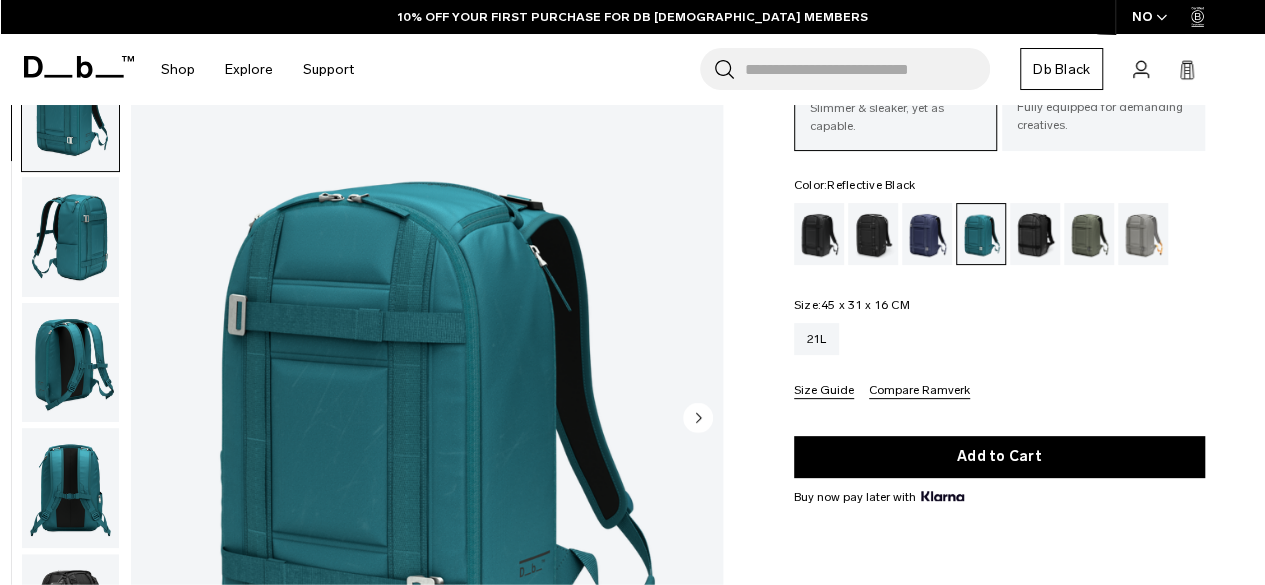 click at bounding box center (1035, 234) 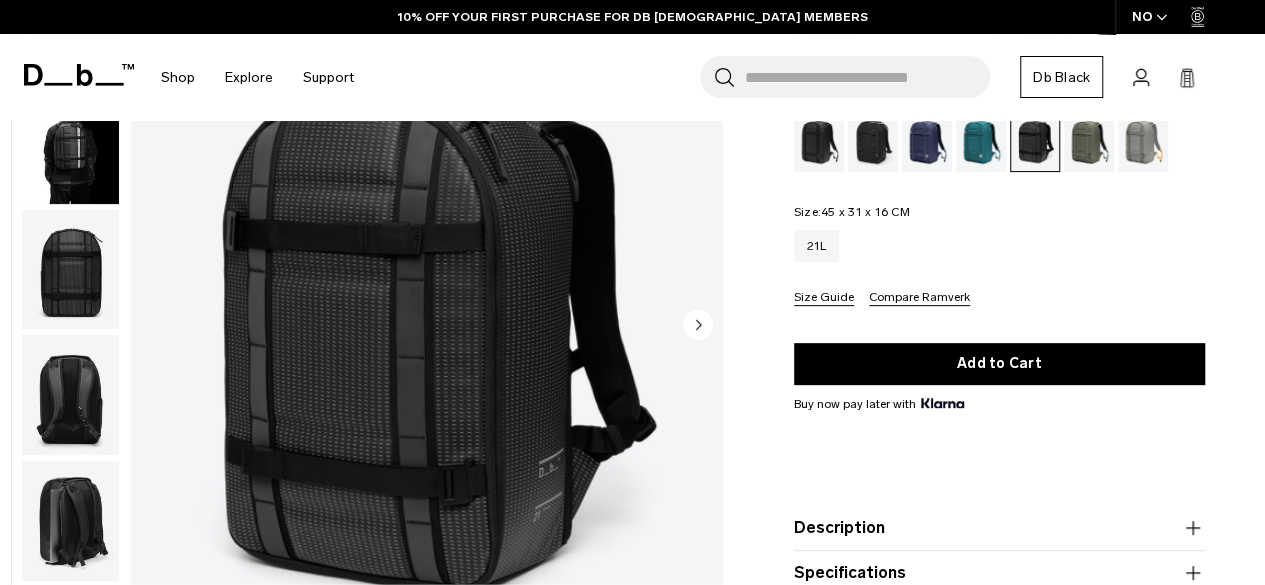 scroll, scrollTop: 223, scrollLeft: 0, axis: vertical 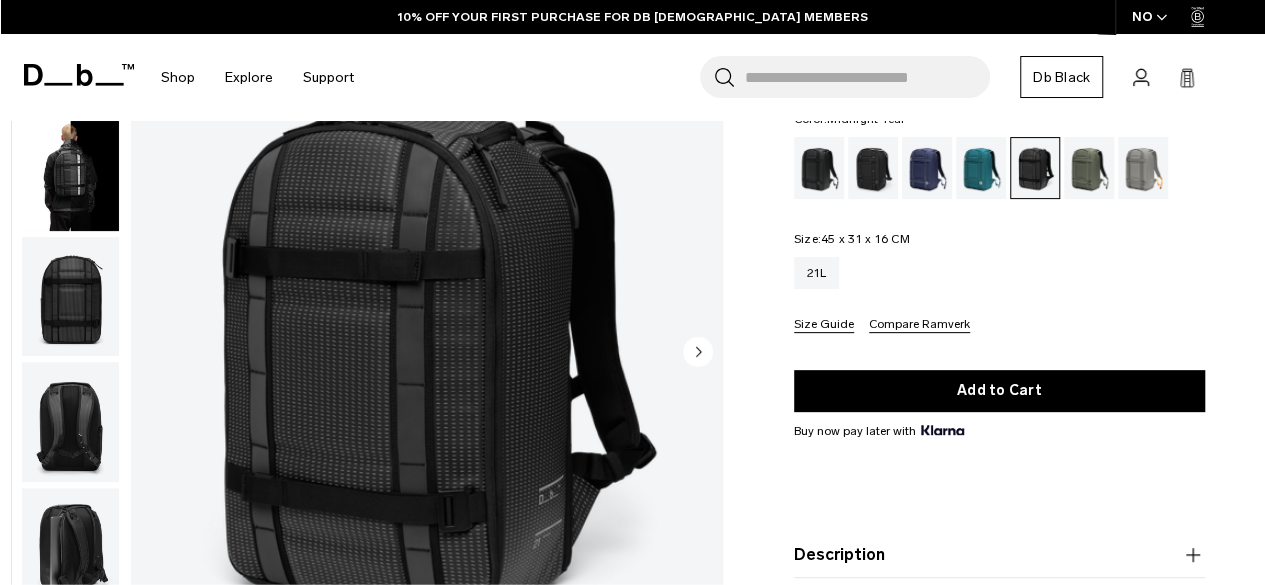 click at bounding box center [981, 168] 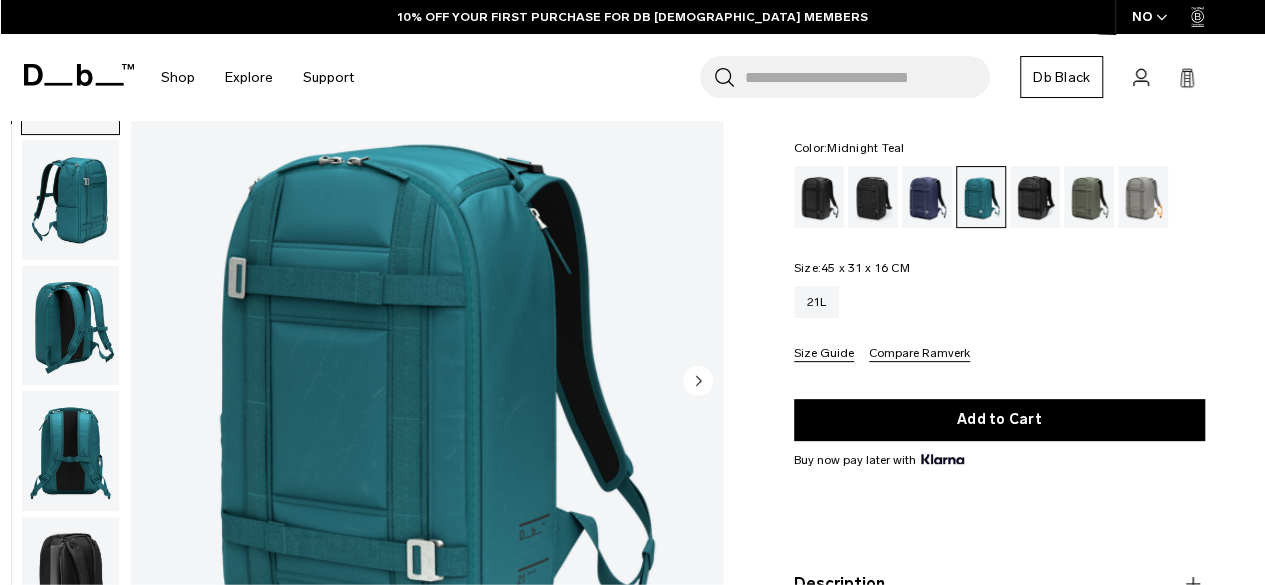 scroll, scrollTop: 194, scrollLeft: 0, axis: vertical 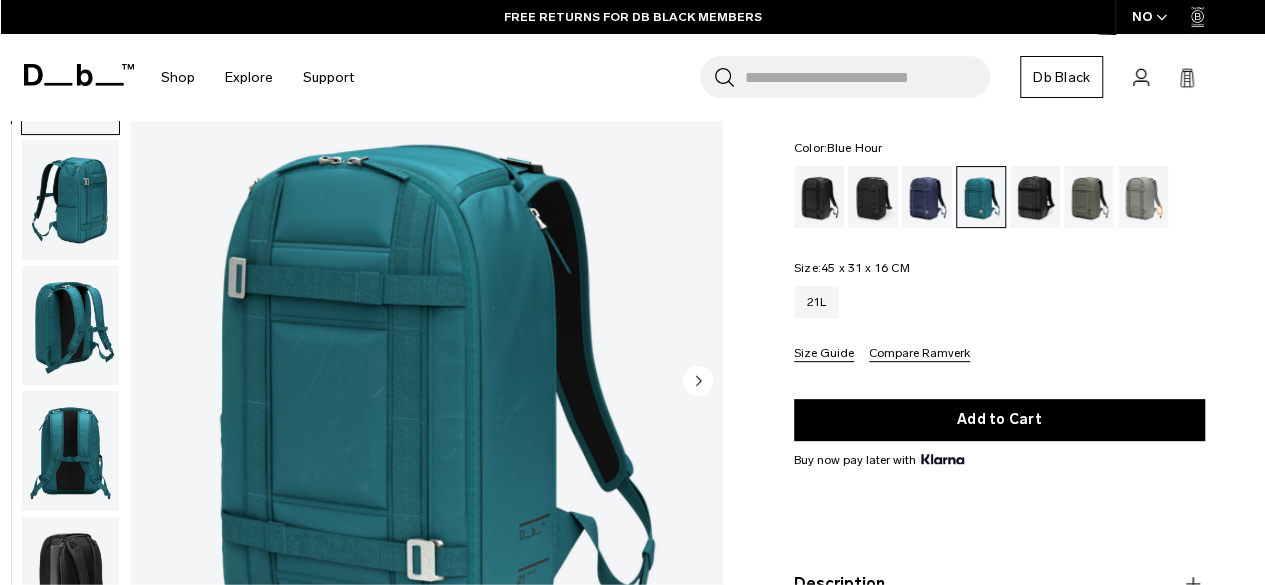 click at bounding box center (927, 197) 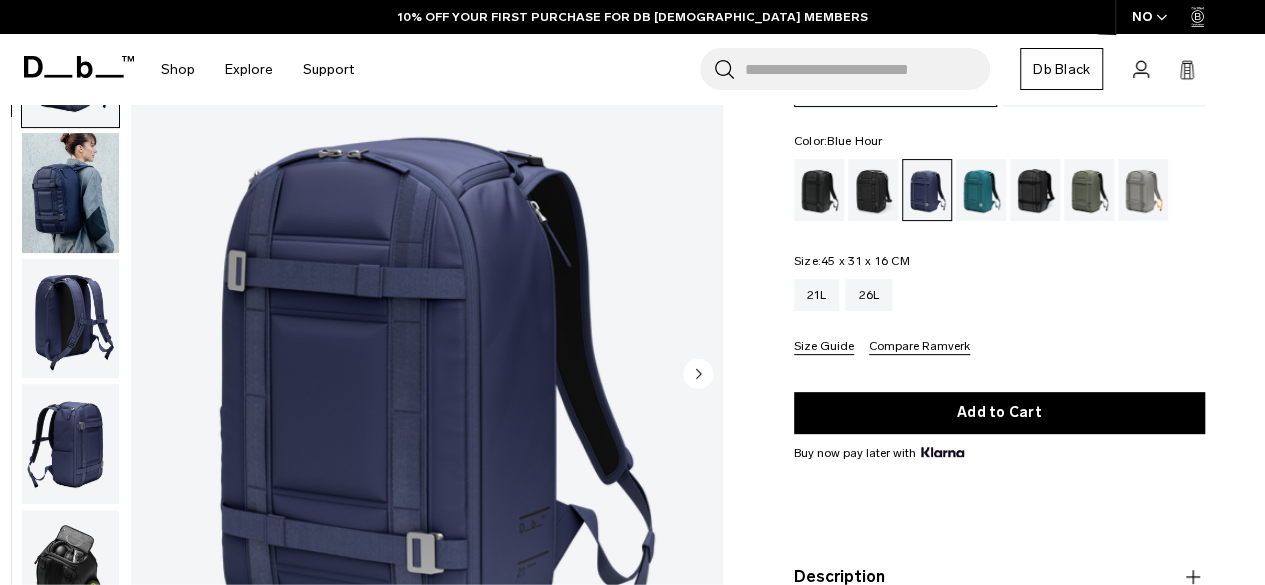 scroll, scrollTop: 201, scrollLeft: 0, axis: vertical 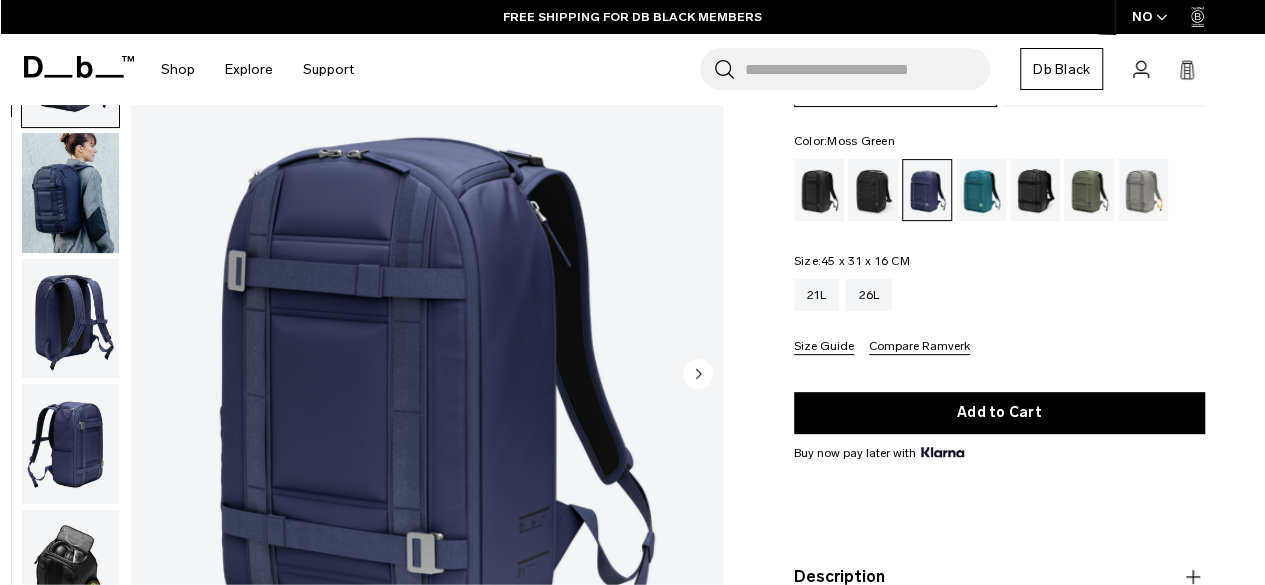 click at bounding box center [1089, 190] 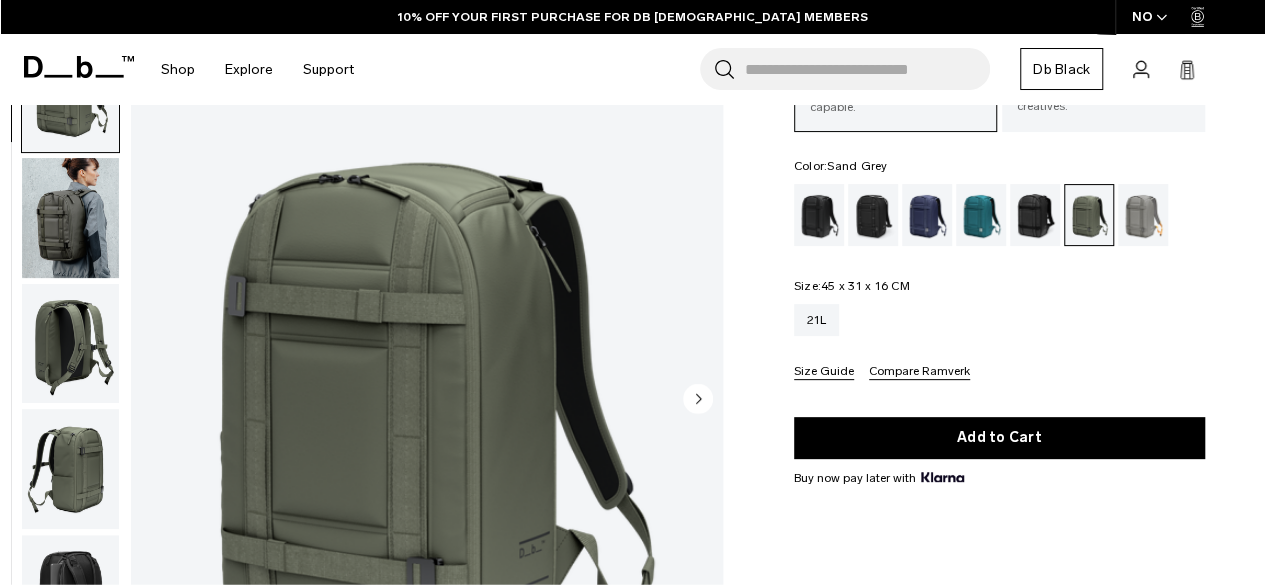 scroll, scrollTop: 176, scrollLeft: 0, axis: vertical 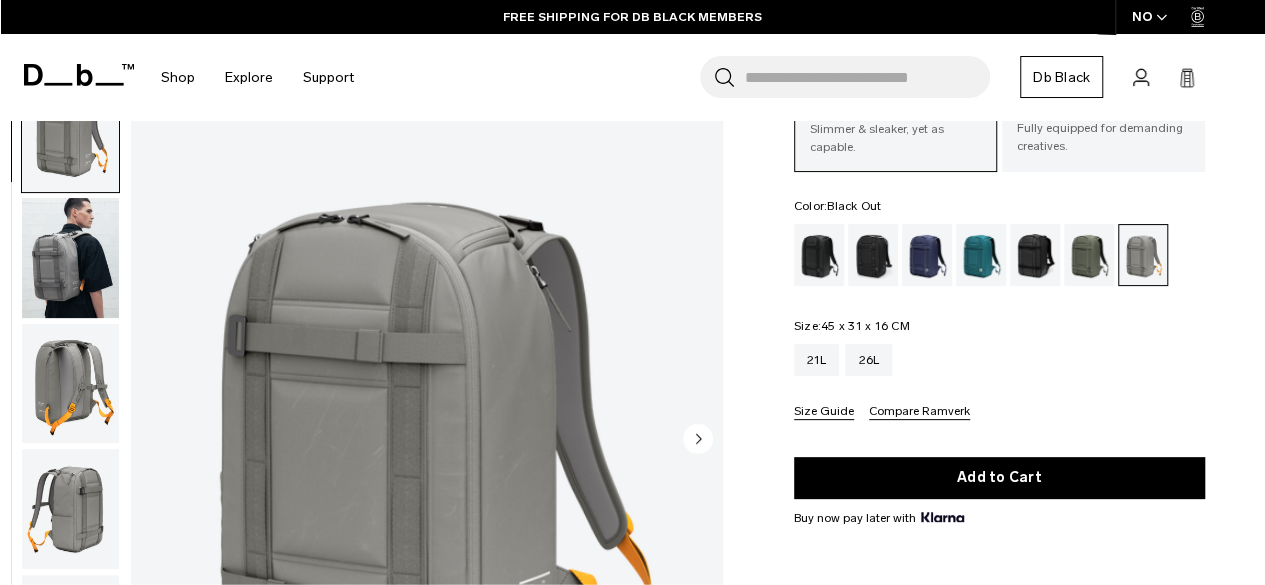 click at bounding box center (819, 255) 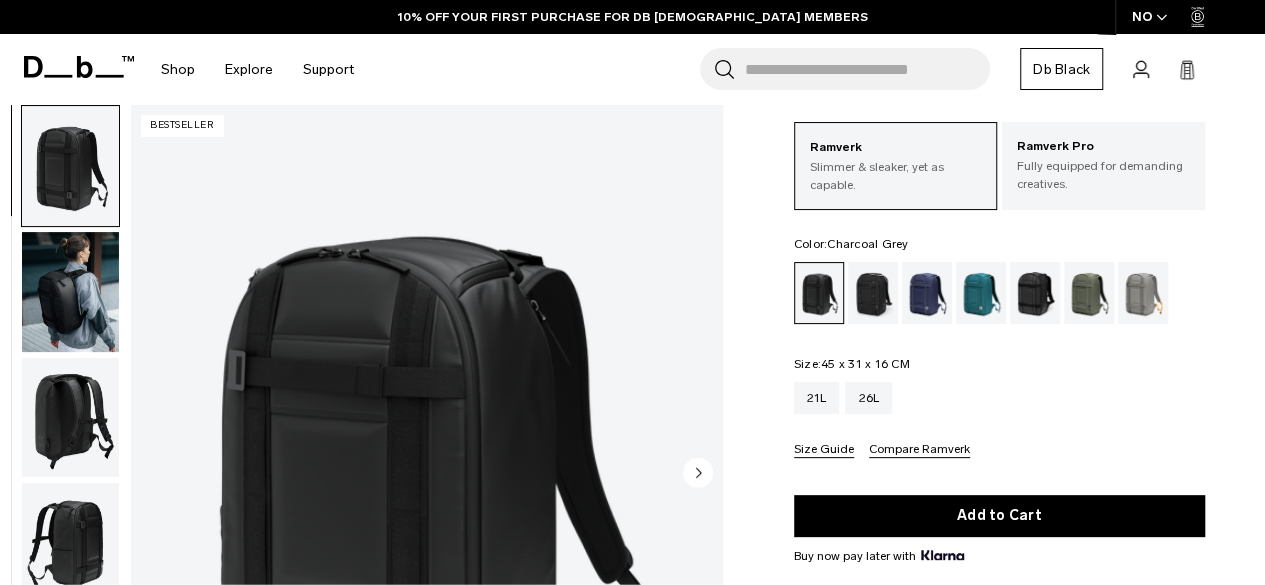 scroll, scrollTop: 98, scrollLeft: 0, axis: vertical 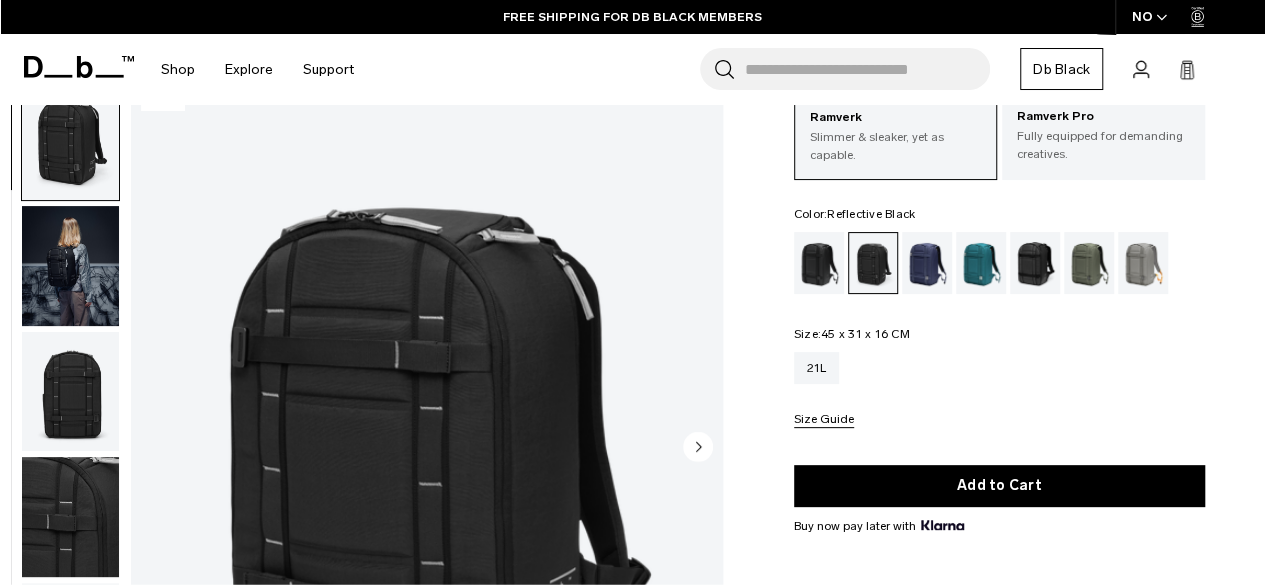 click at bounding box center (1035, 263) 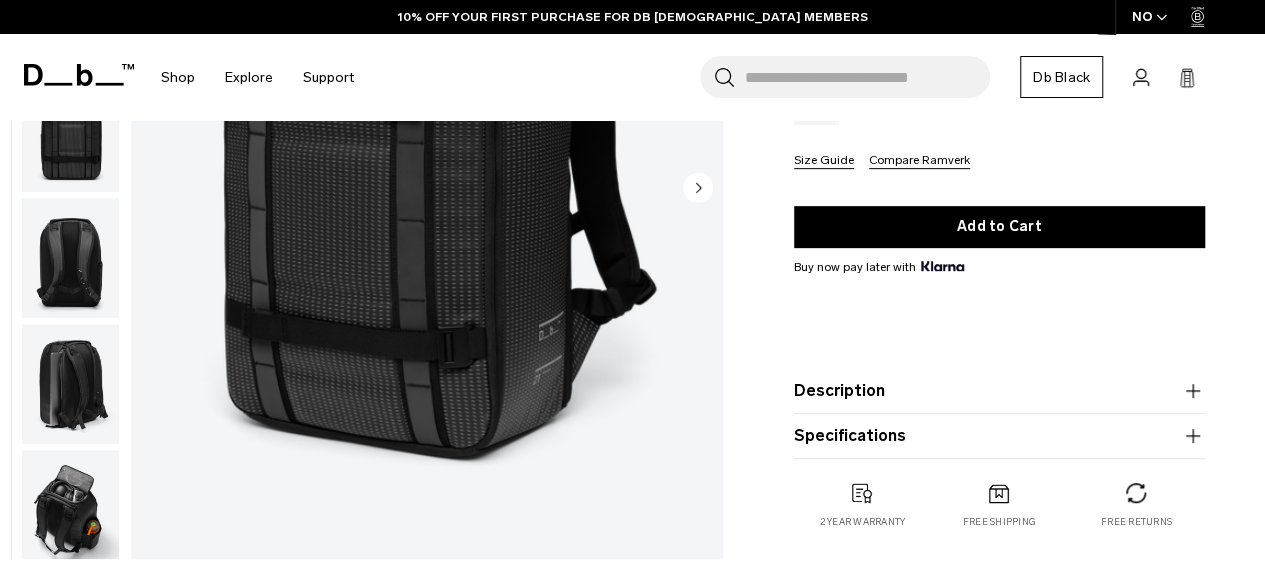 scroll, scrollTop: 205, scrollLeft: 0, axis: vertical 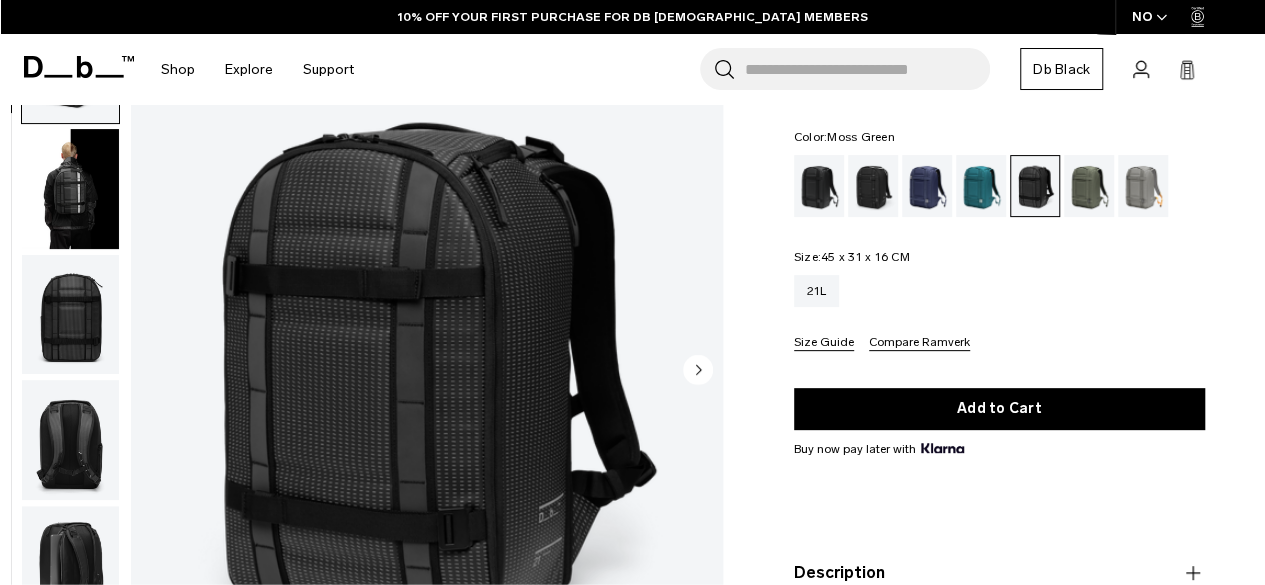 click at bounding box center [1089, 186] 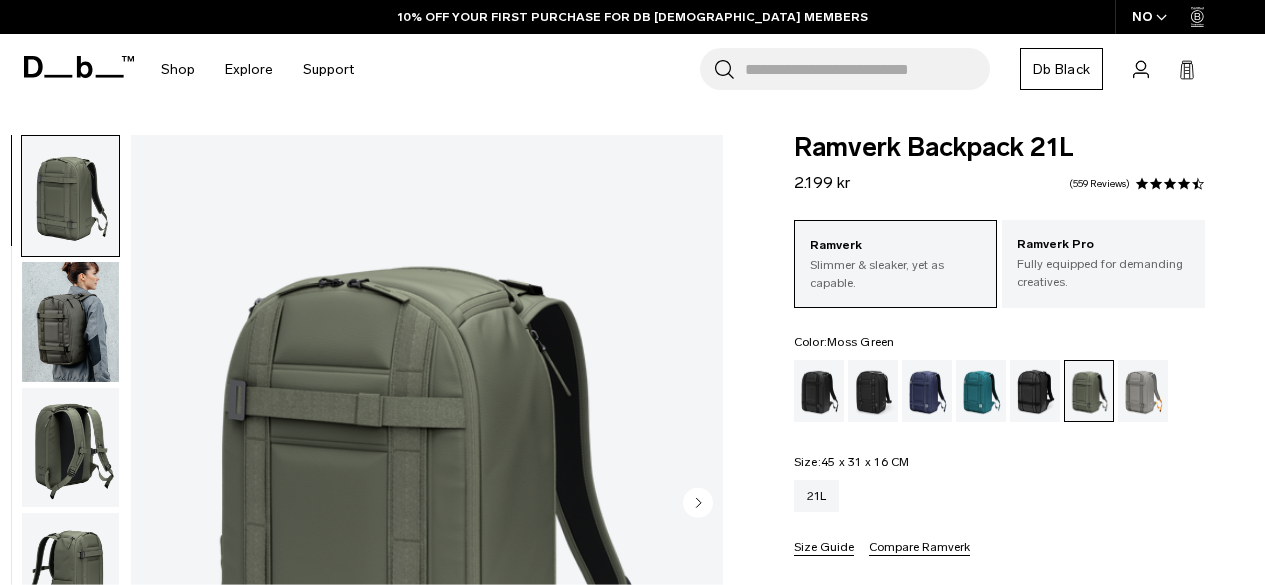 scroll, scrollTop: 0, scrollLeft: 0, axis: both 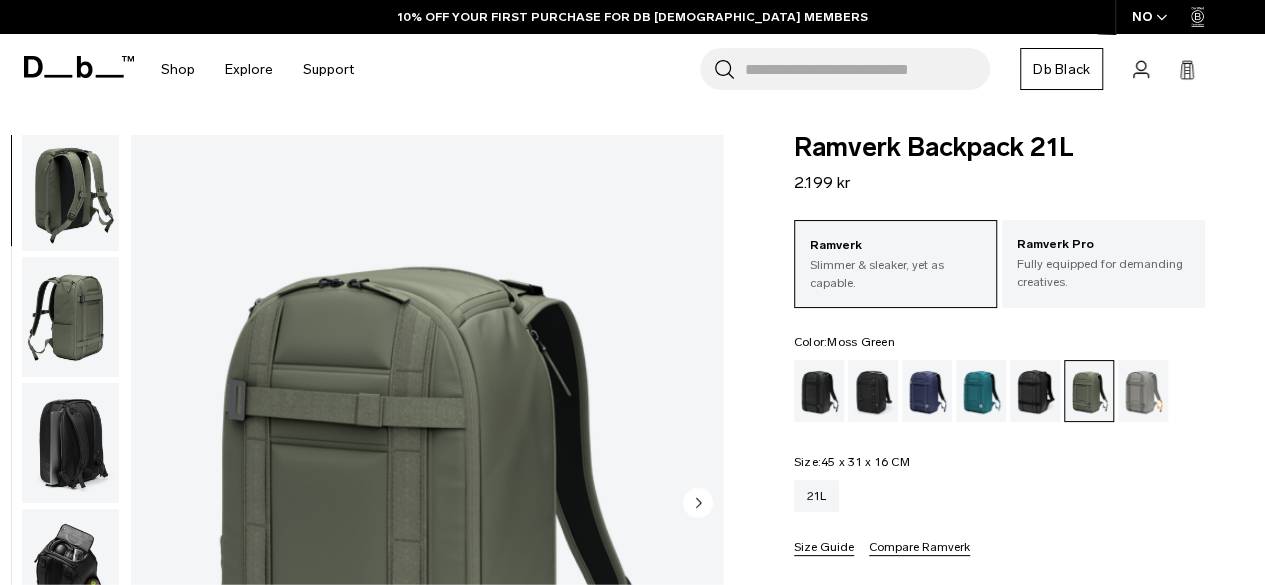 click at bounding box center [70, 317] 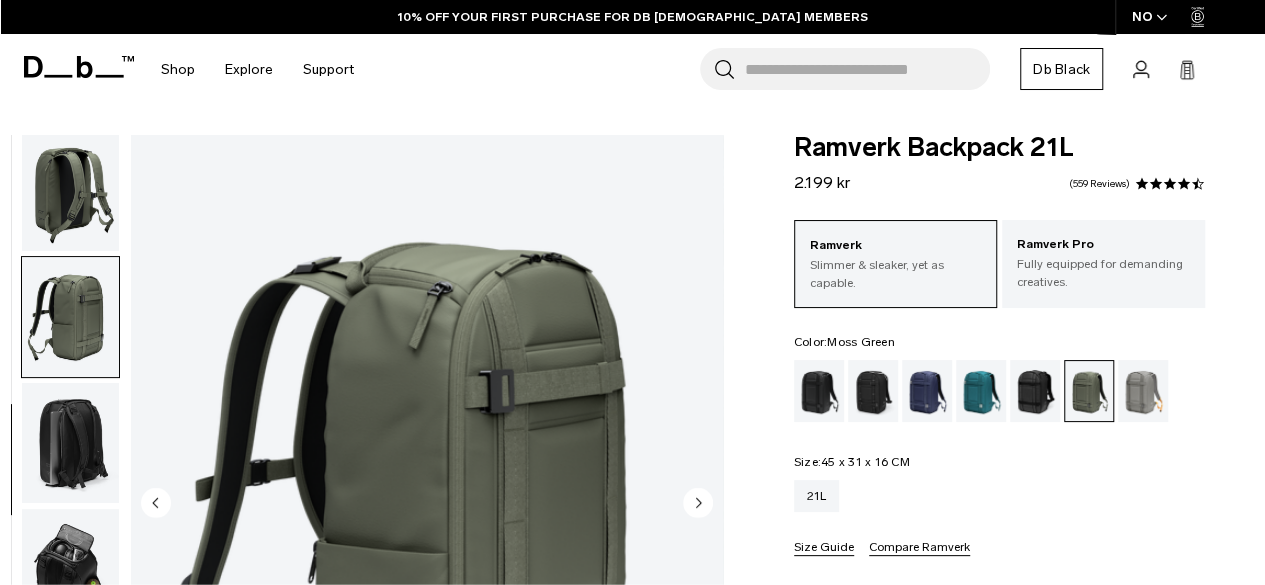 scroll, scrollTop: 264, scrollLeft: 0, axis: vertical 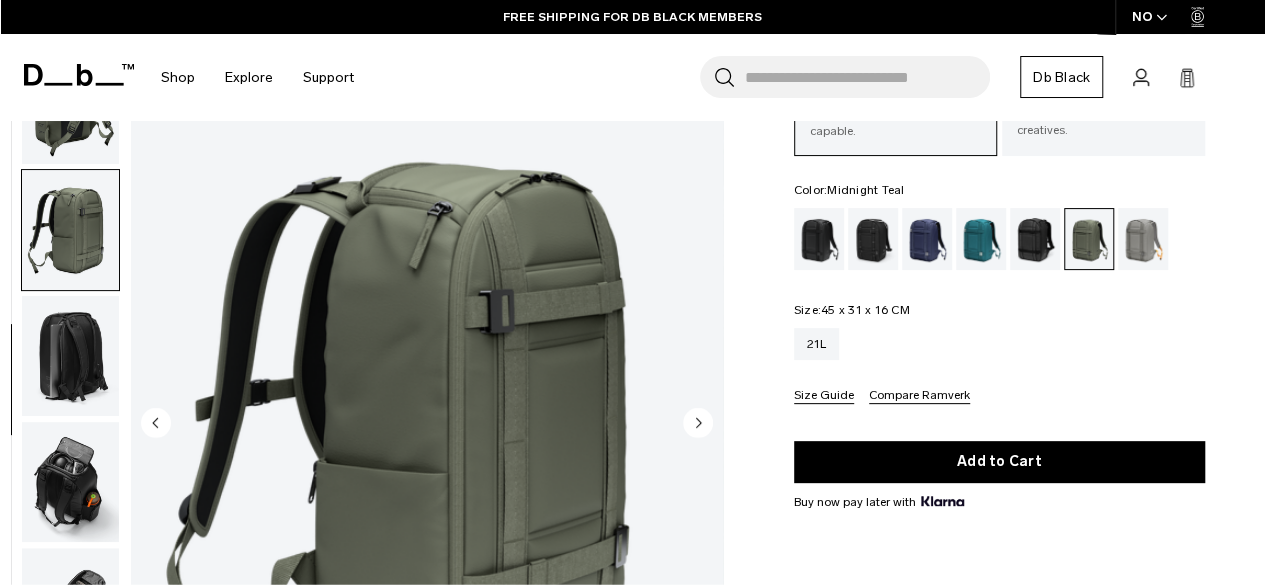 click at bounding box center [981, 239] 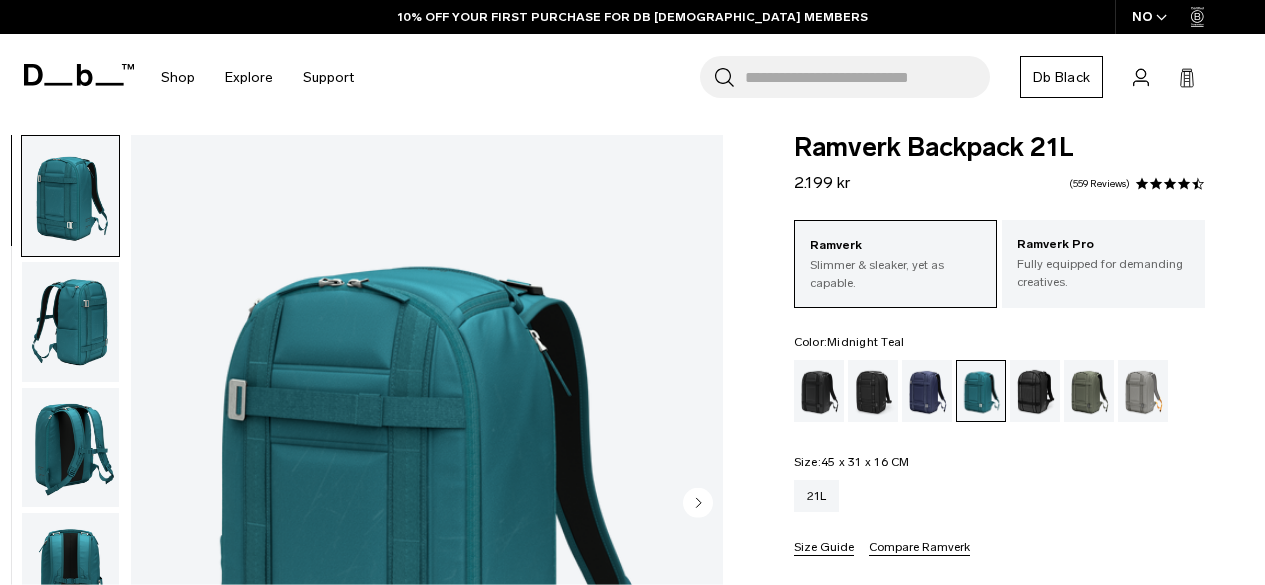 scroll, scrollTop: 185, scrollLeft: 0, axis: vertical 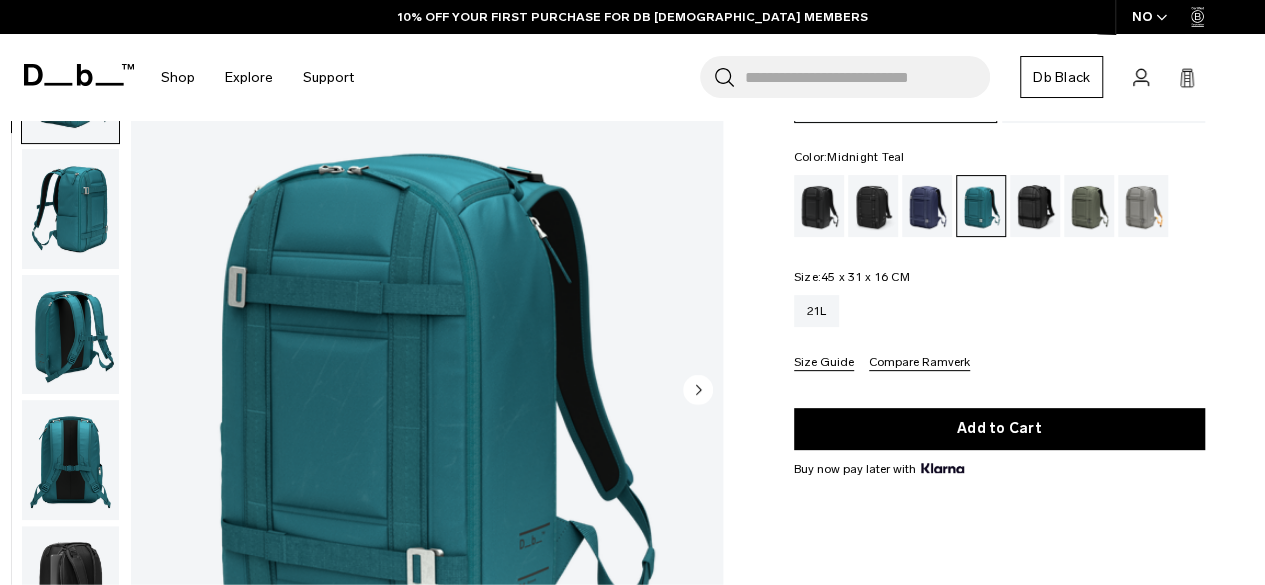 drag, startPoint x: 0, startPoint y: 0, endPoint x: 1210, endPoint y: 306, distance: 1248.0929 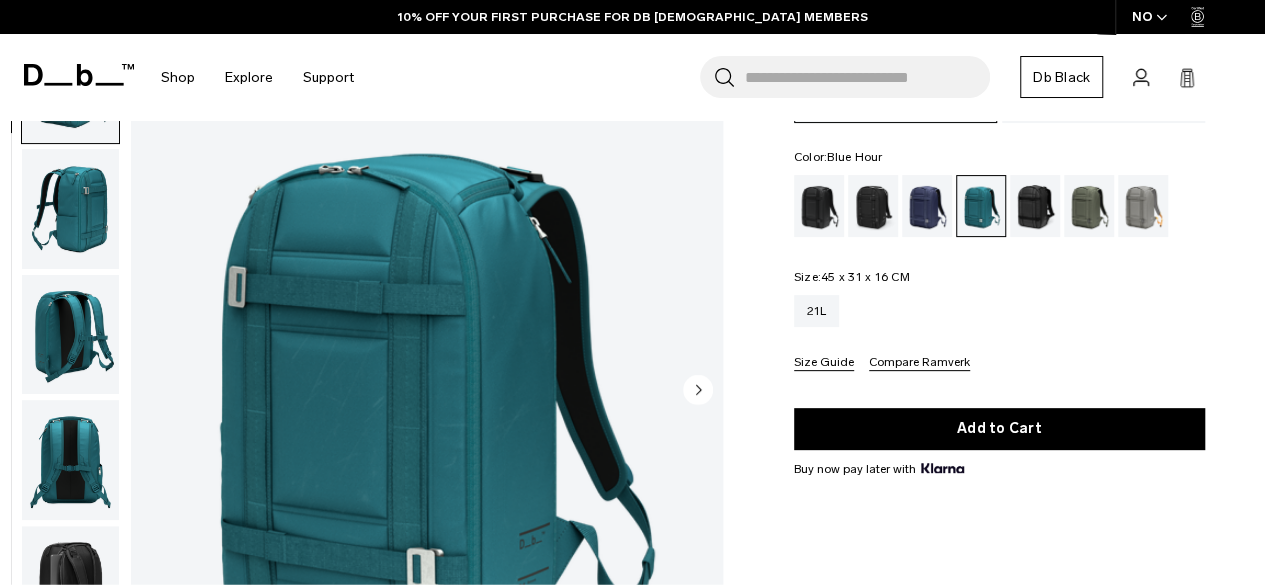 click at bounding box center [927, 206] 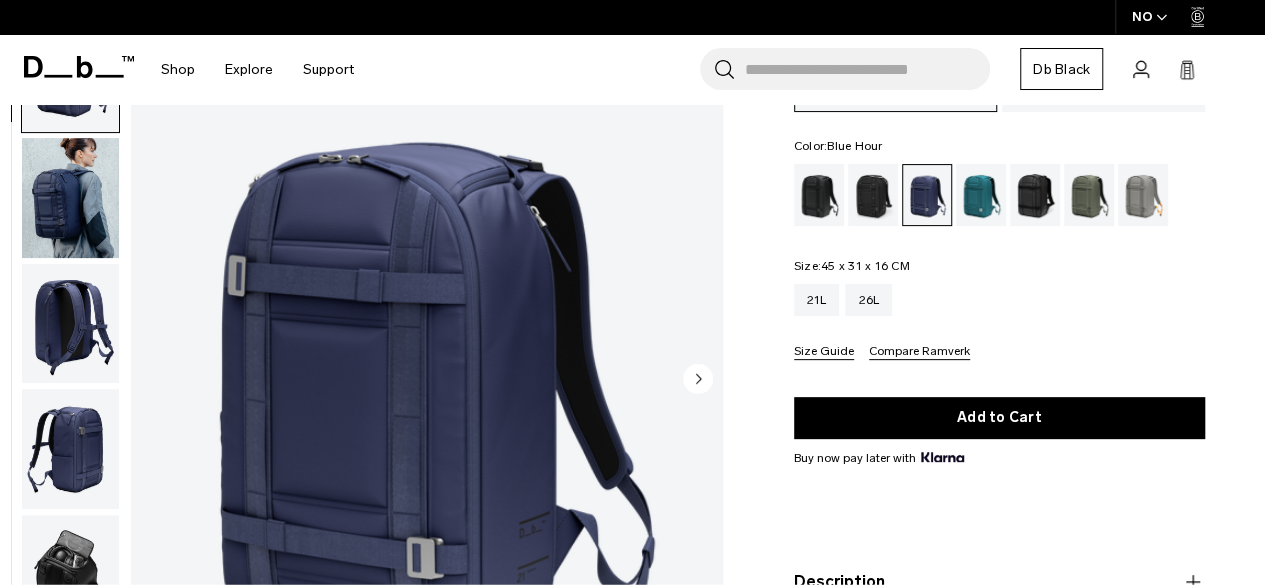 scroll, scrollTop: 0, scrollLeft: 0, axis: both 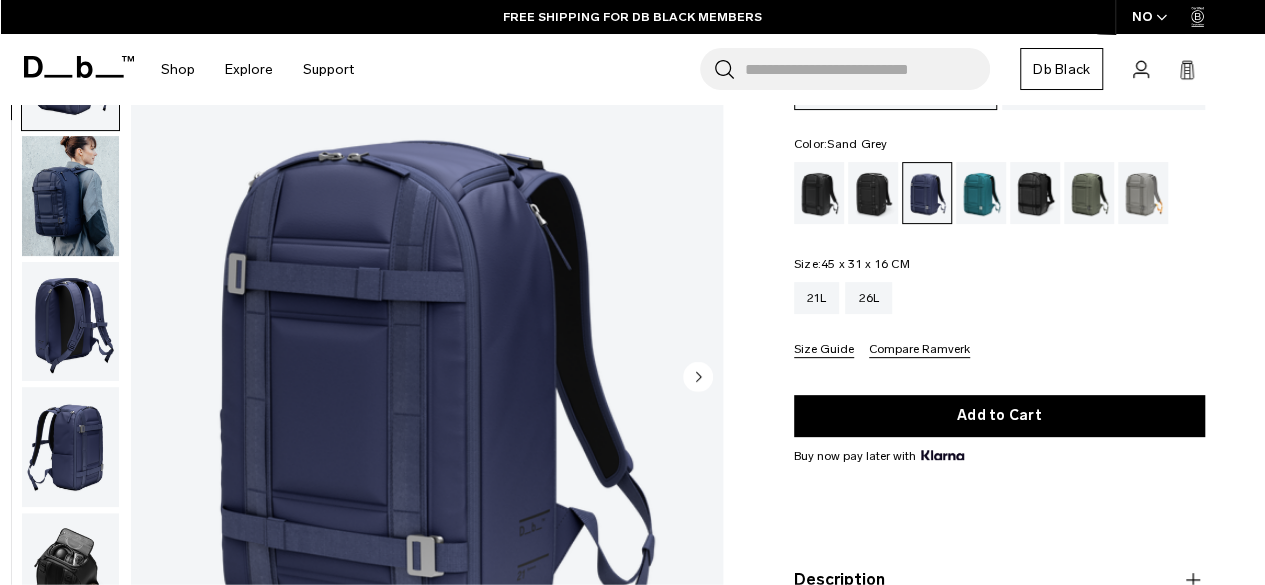 click at bounding box center [1143, 193] 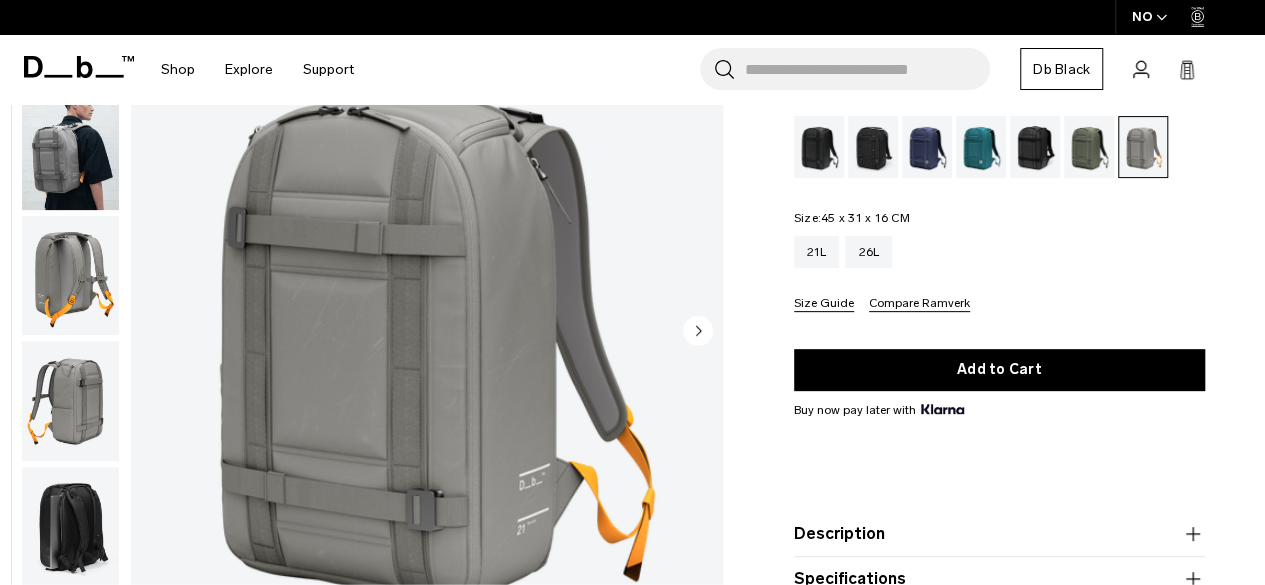scroll, scrollTop: 244, scrollLeft: 0, axis: vertical 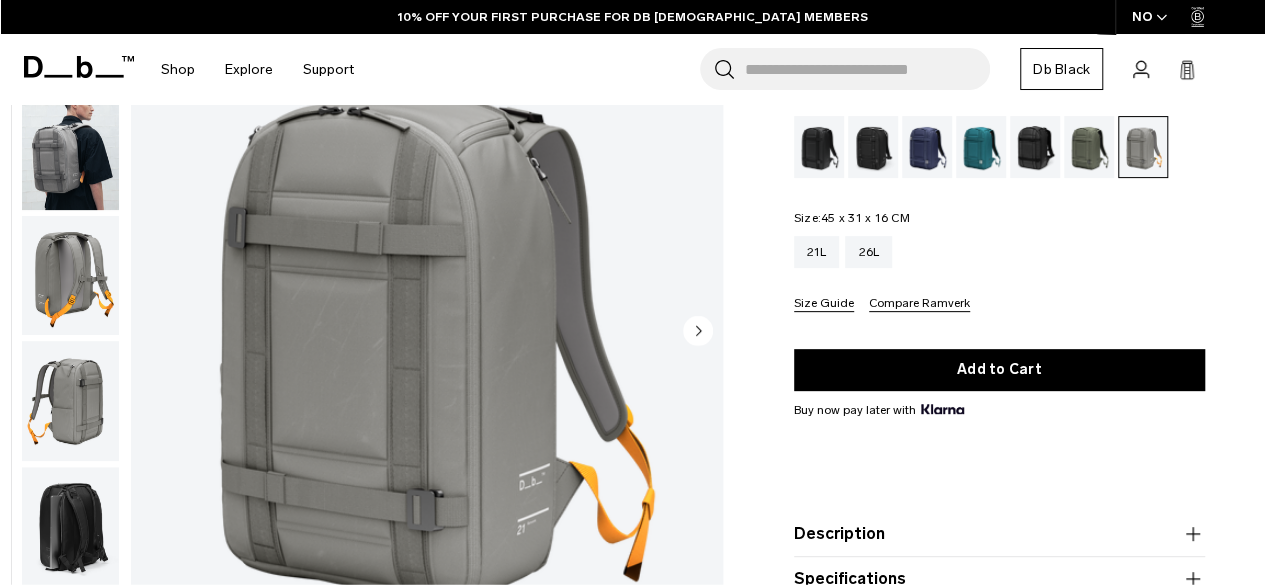 click at bounding box center [819, 147] 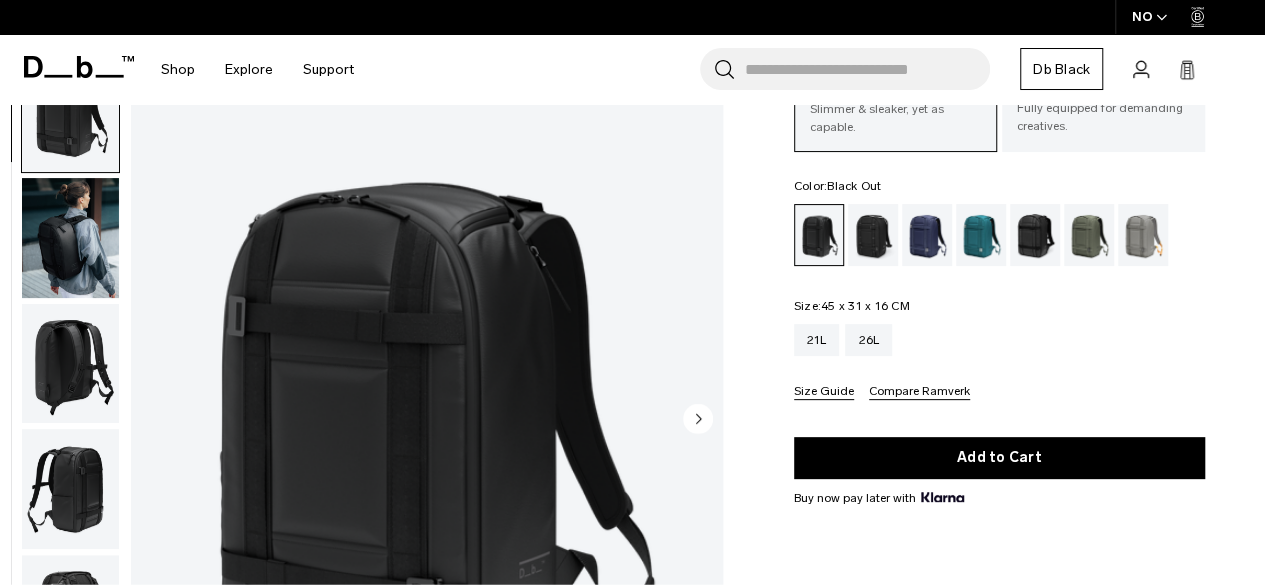scroll, scrollTop: 156, scrollLeft: 0, axis: vertical 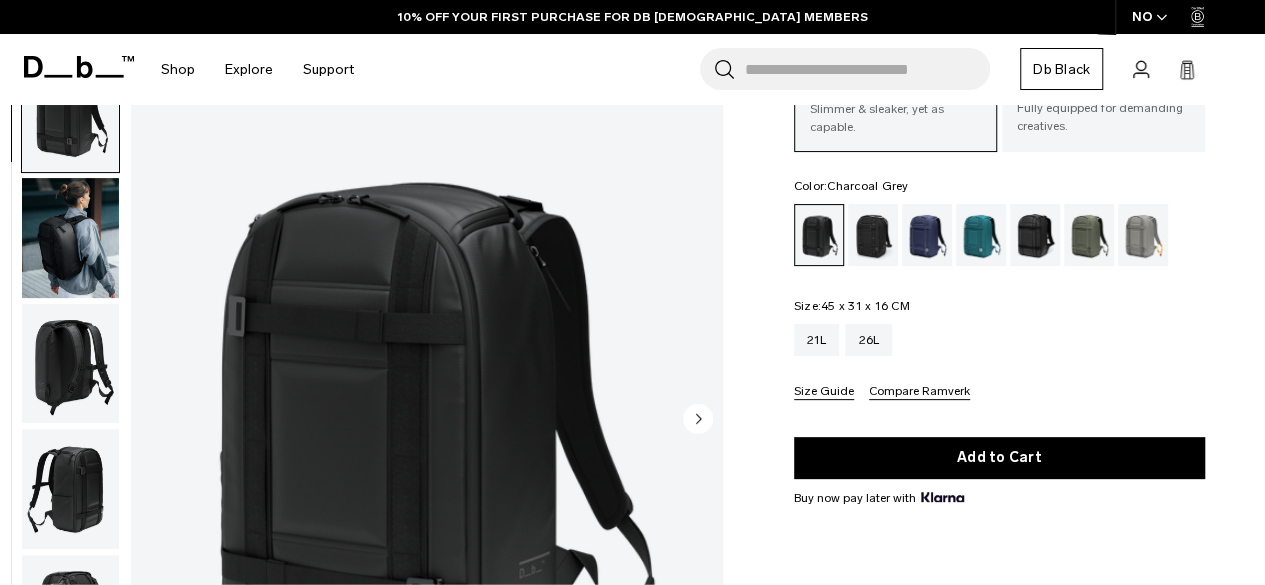 click at bounding box center (873, 235) 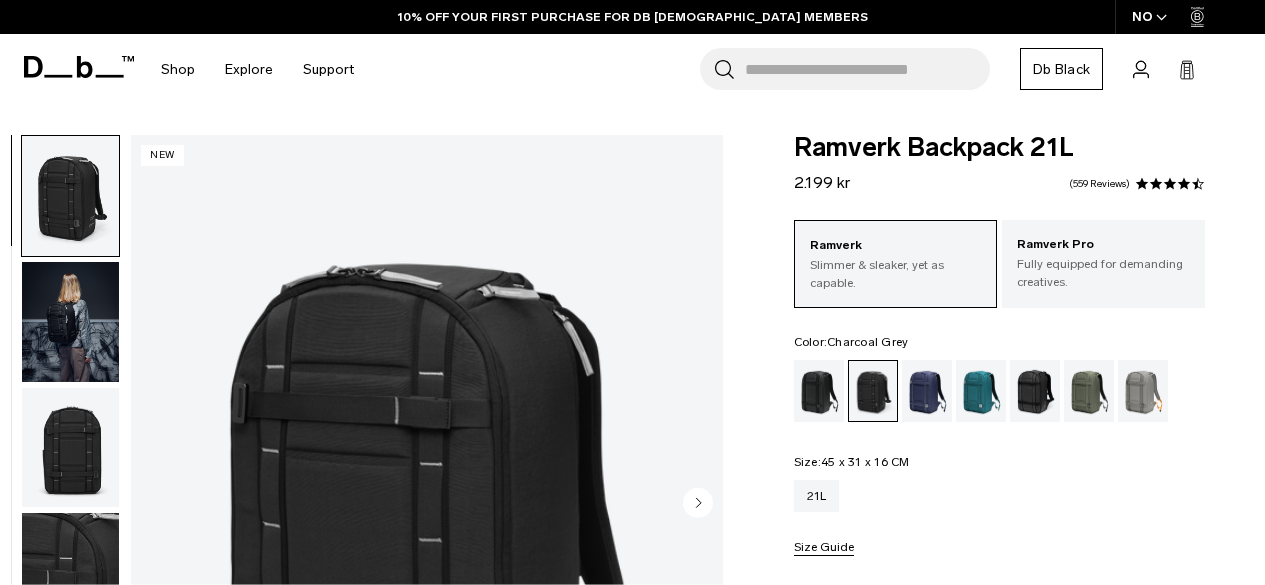 scroll, scrollTop: 175, scrollLeft: 0, axis: vertical 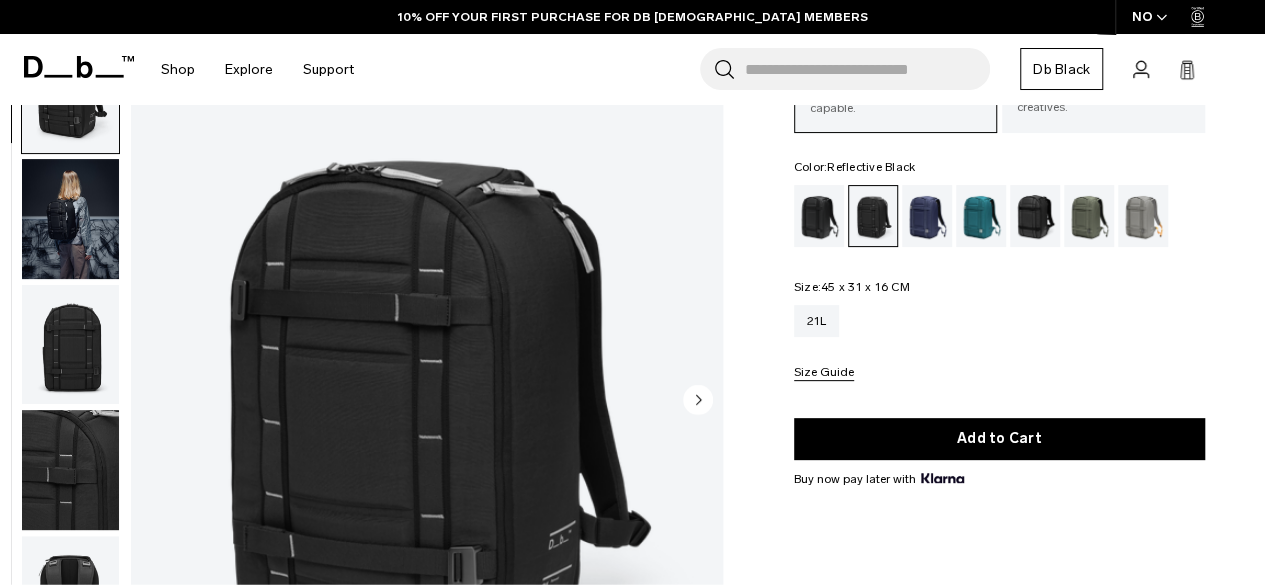 click at bounding box center [1035, 216] 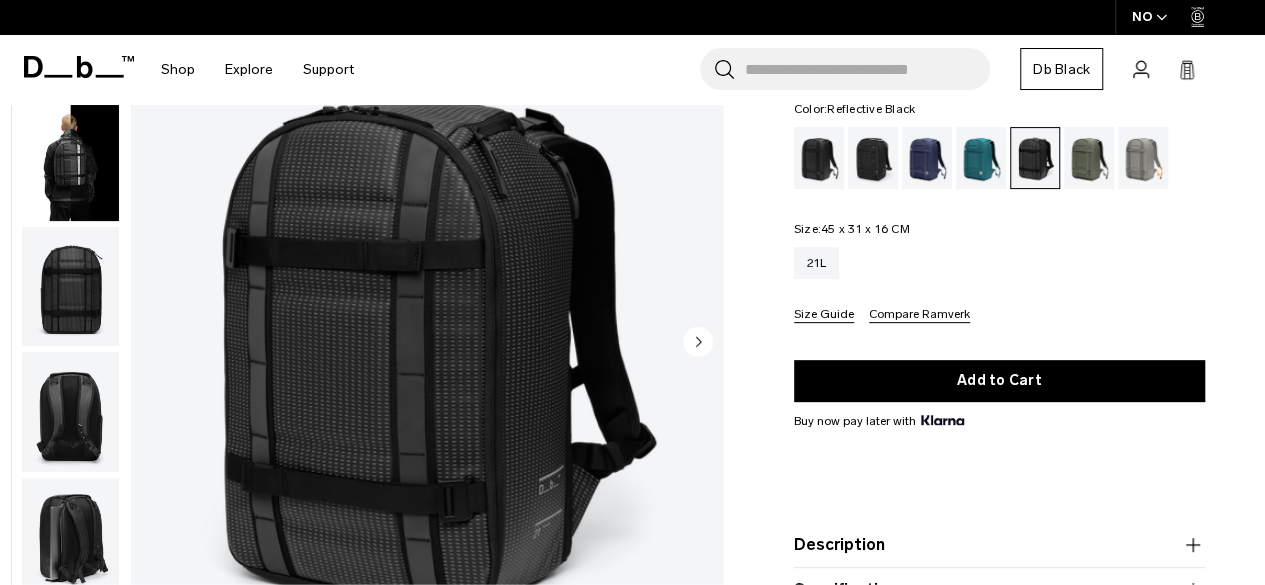 scroll, scrollTop: 0, scrollLeft: 0, axis: both 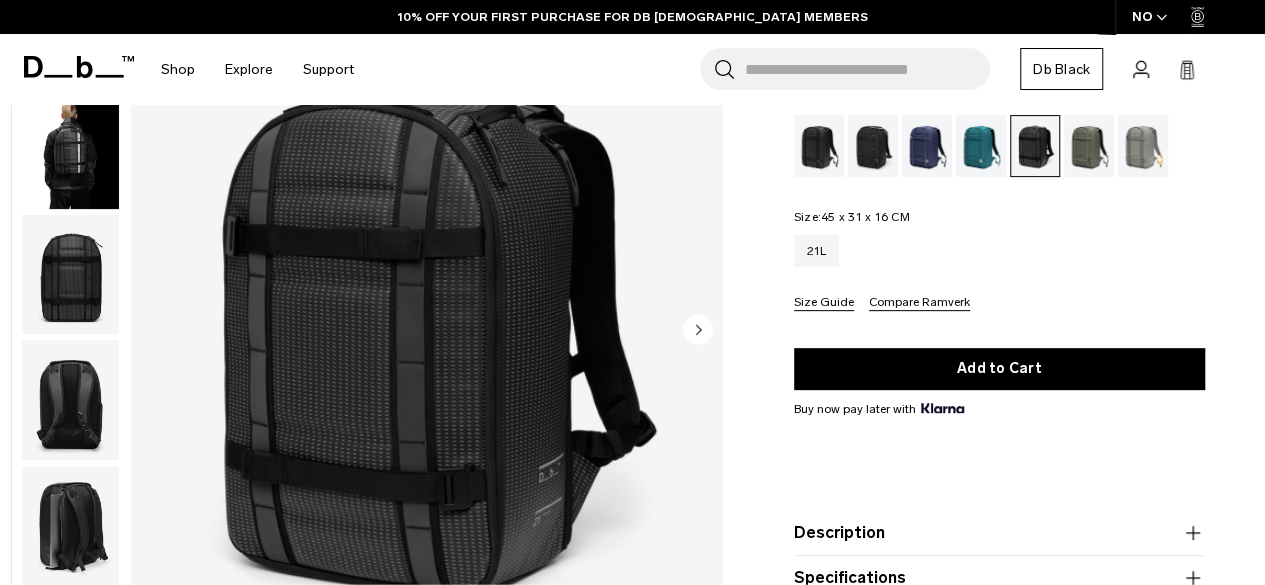 click at bounding box center [1089, 146] 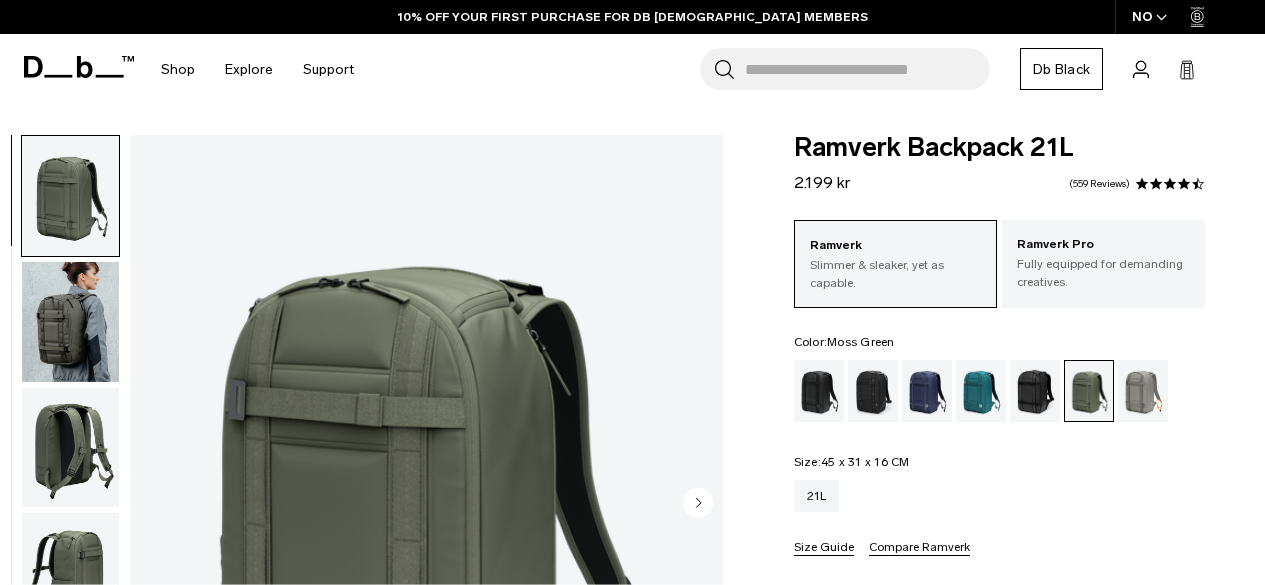 scroll, scrollTop: 277, scrollLeft: 0, axis: vertical 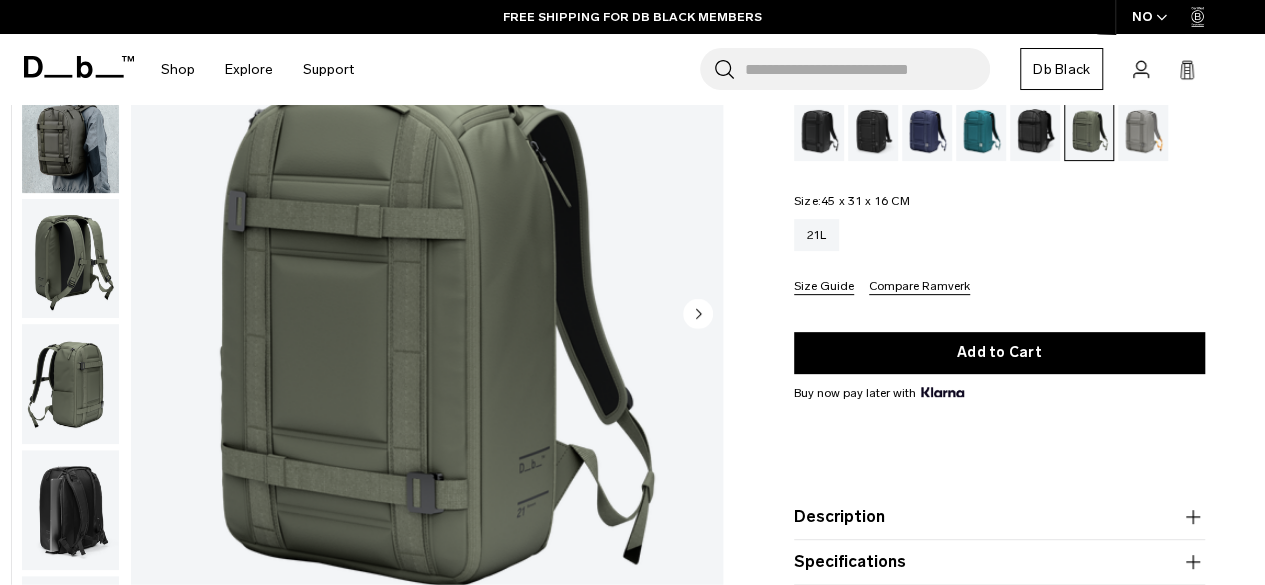 click at bounding box center [70, 385] 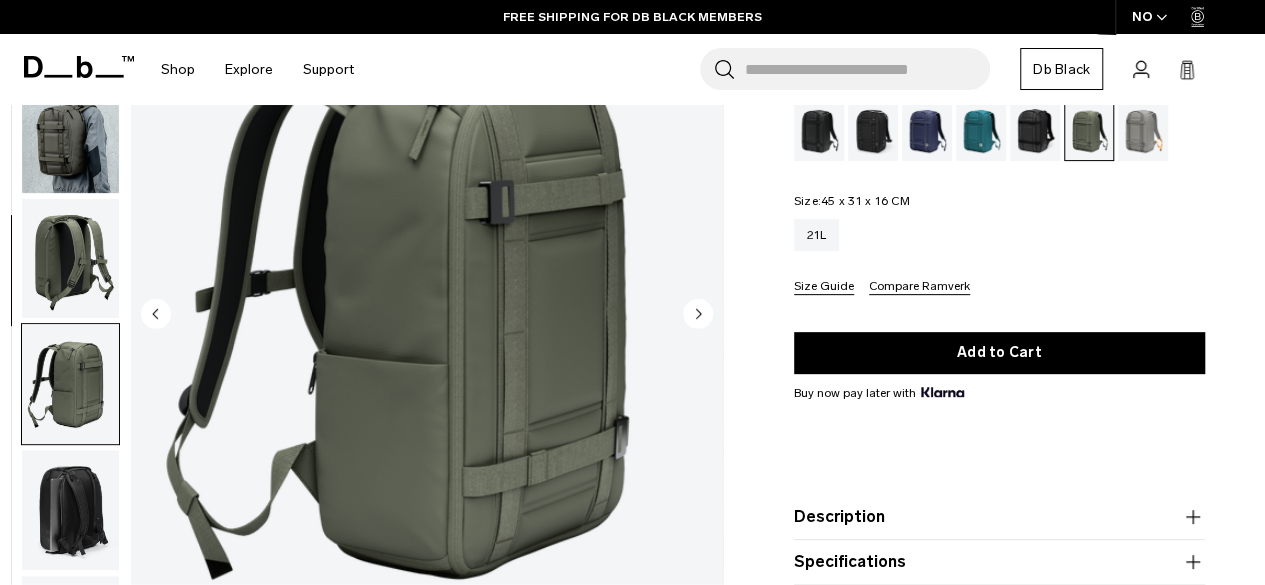 scroll, scrollTop: 264, scrollLeft: 0, axis: vertical 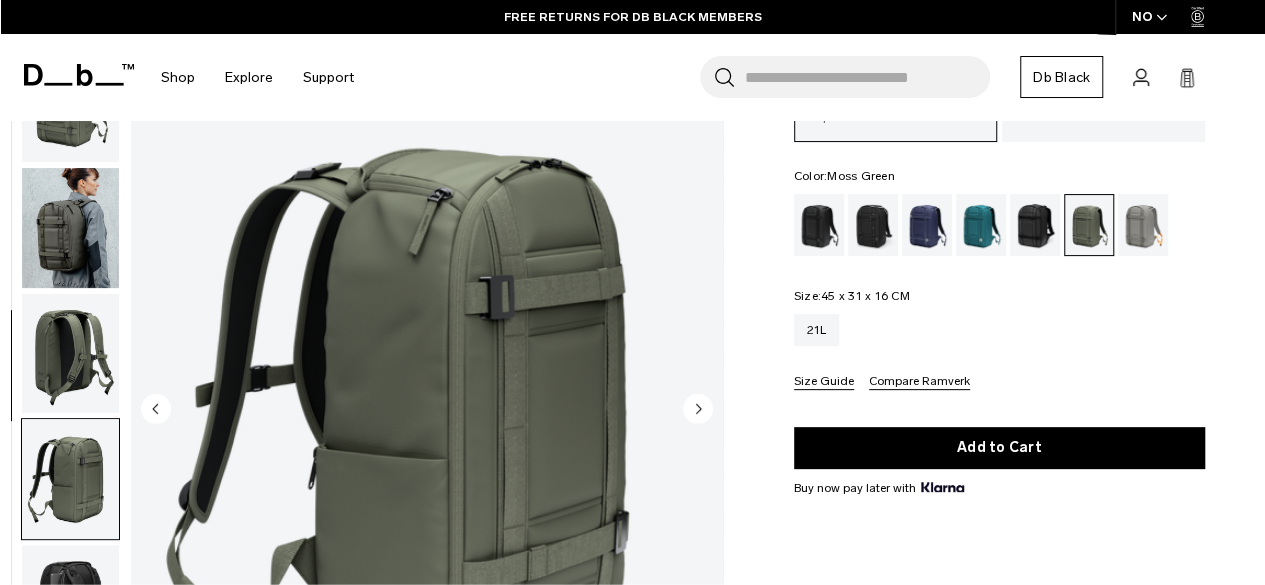 click at bounding box center [70, 354] 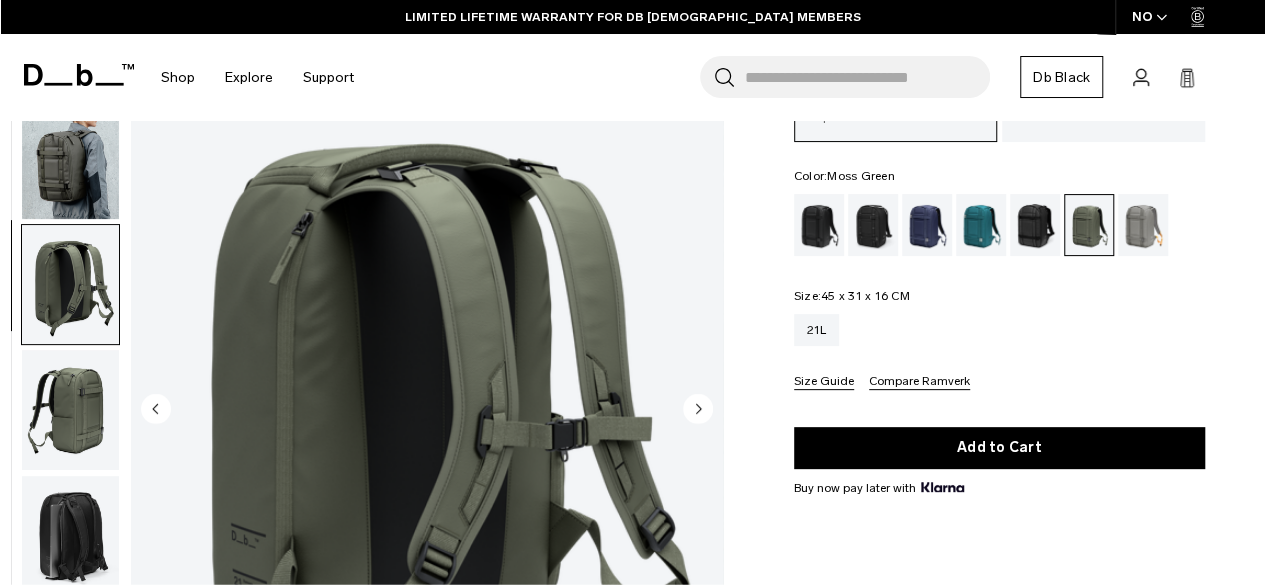 scroll, scrollTop: 0, scrollLeft: 0, axis: both 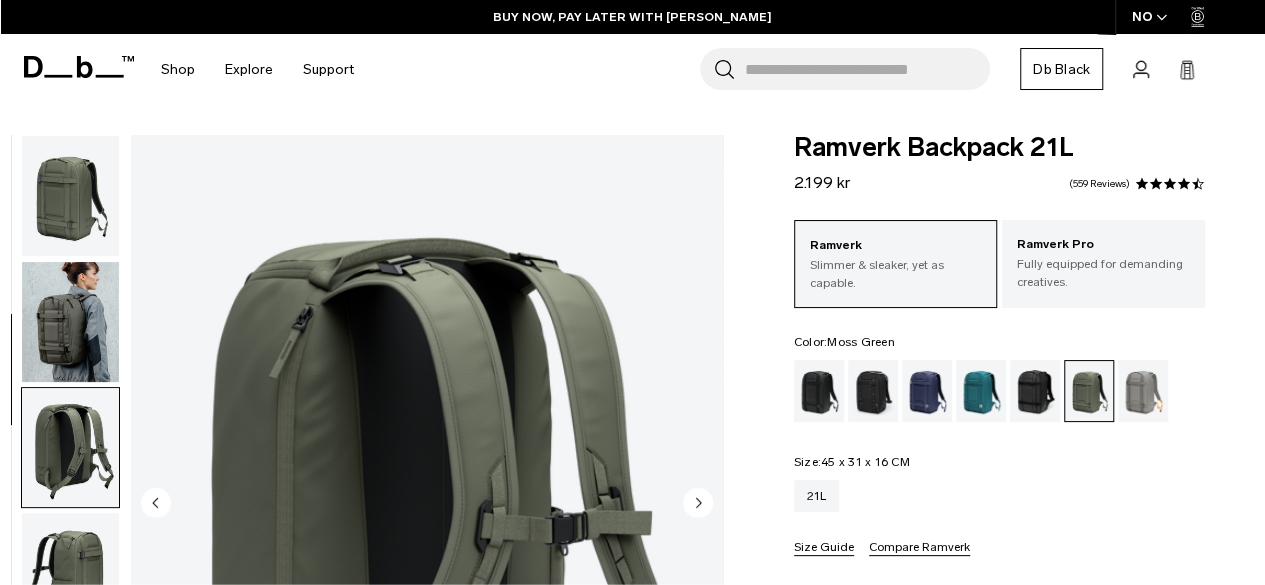 click at bounding box center [70, 322] 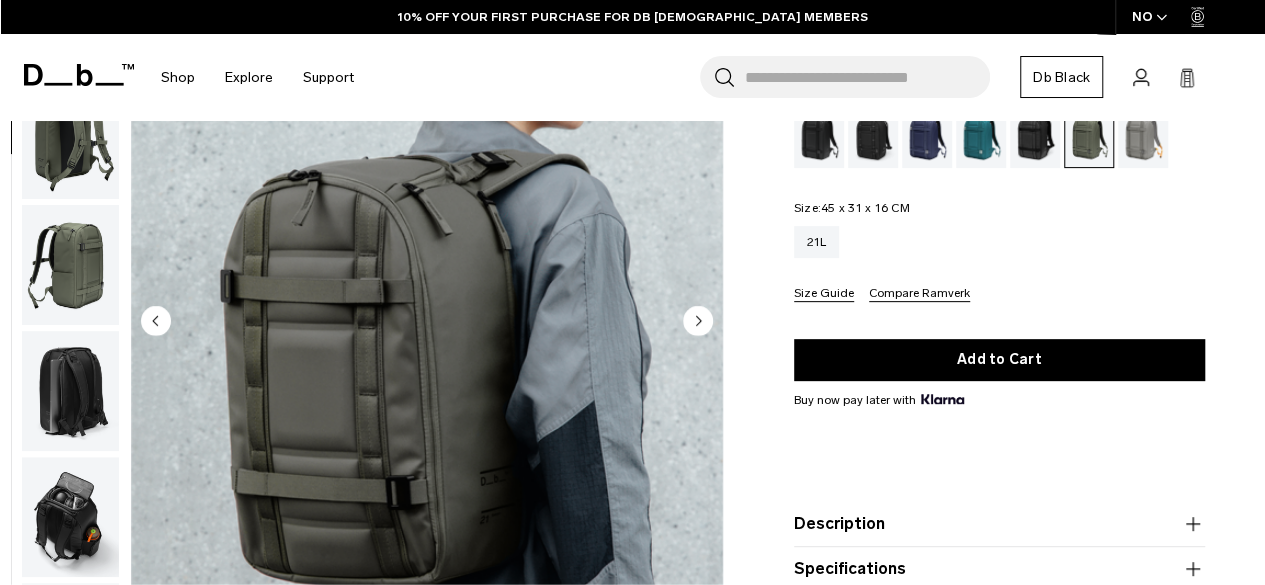 scroll, scrollTop: 255, scrollLeft: 0, axis: vertical 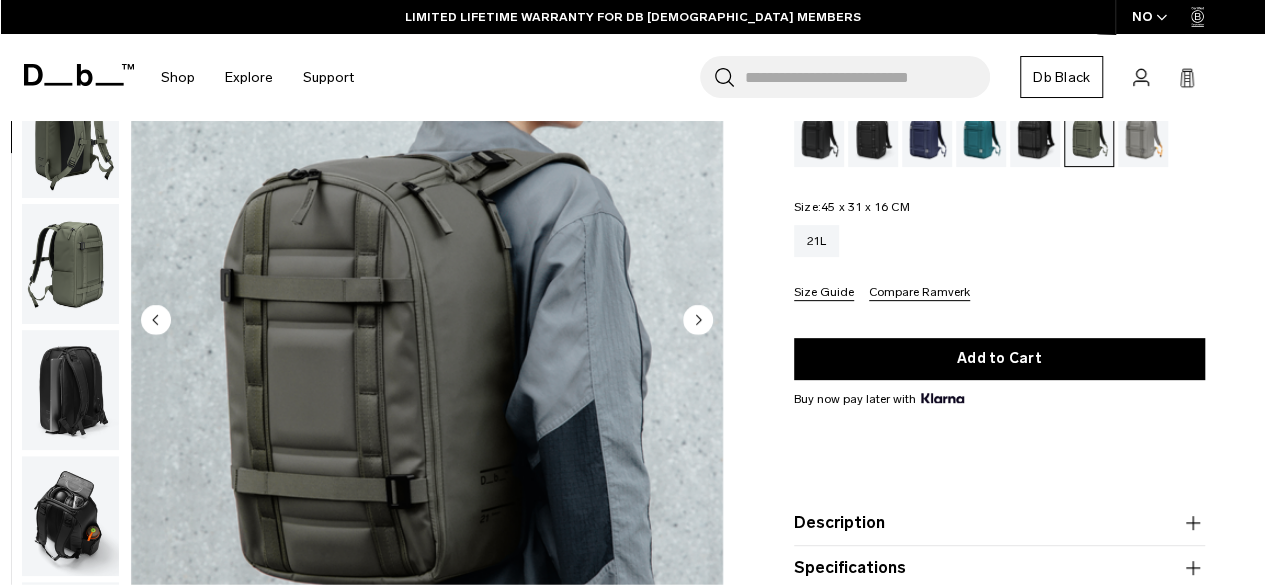 click at bounding box center (70, 516) 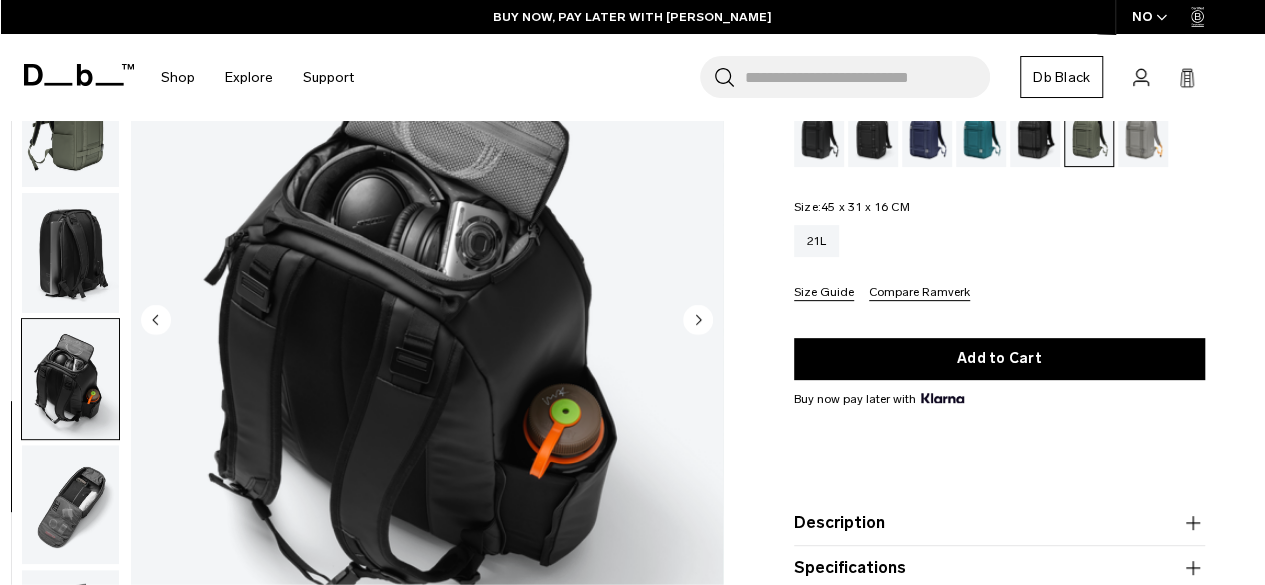 click at bounding box center [70, 253] 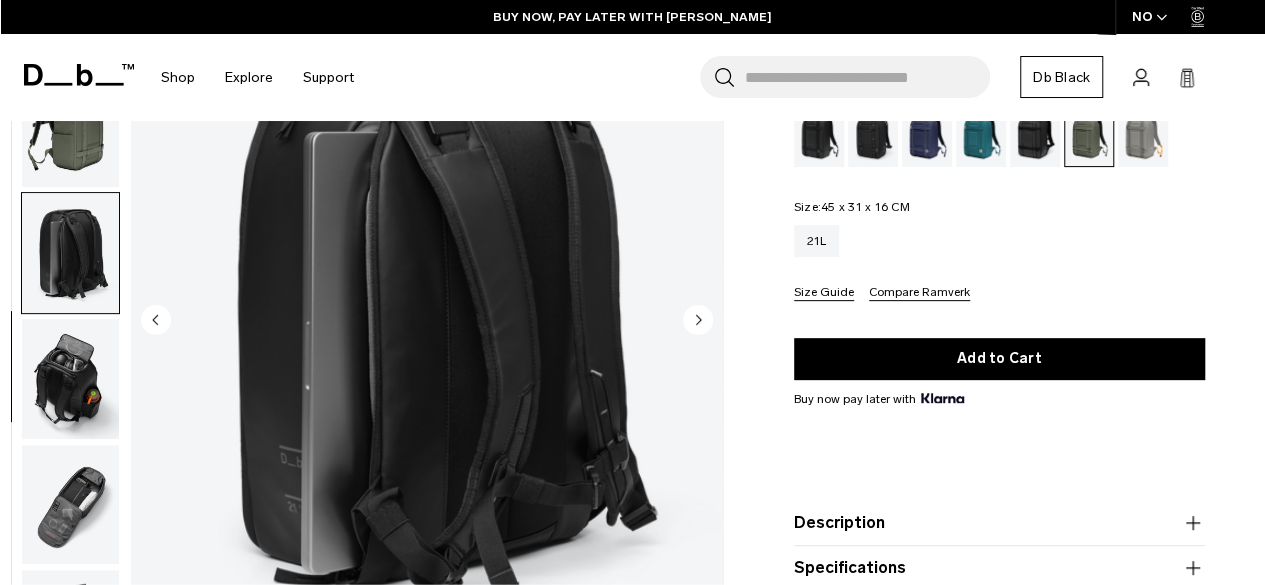click at bounding box center [70, 505] 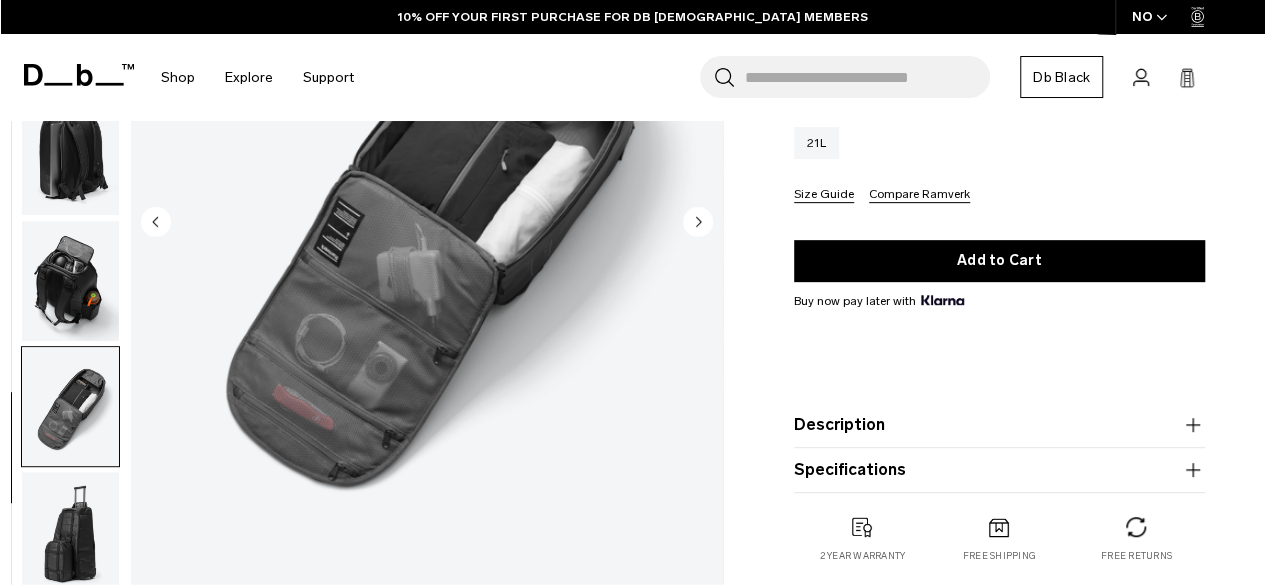 scroll, scrollTop: 403, scrollLeft: 0, axis: vertical 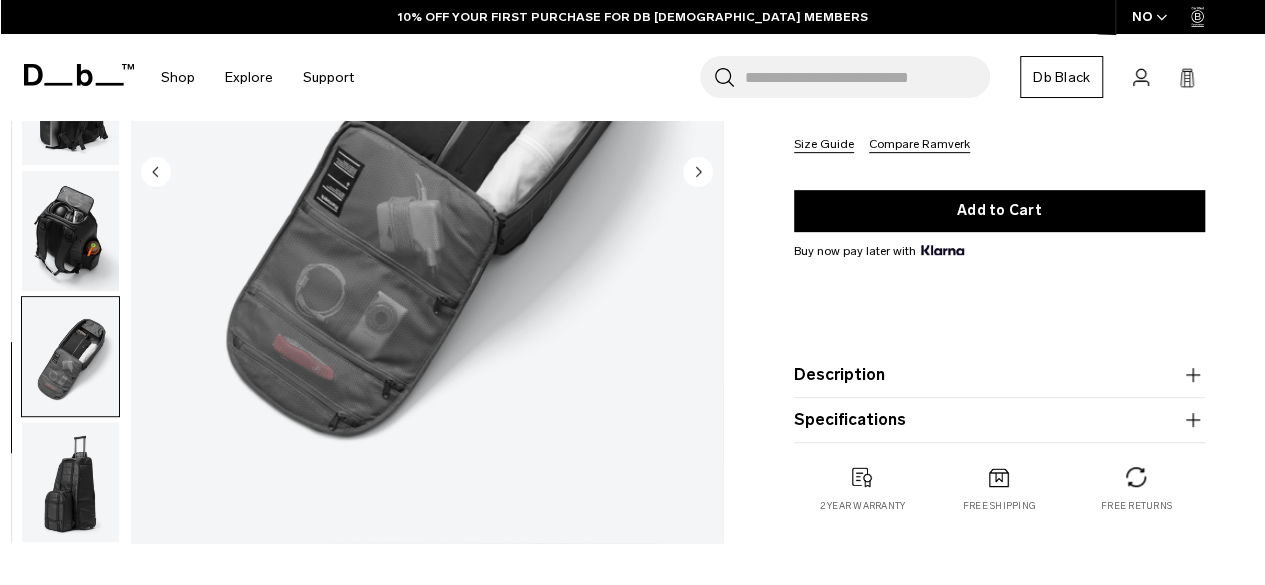 click at bounding box center [70, 483] 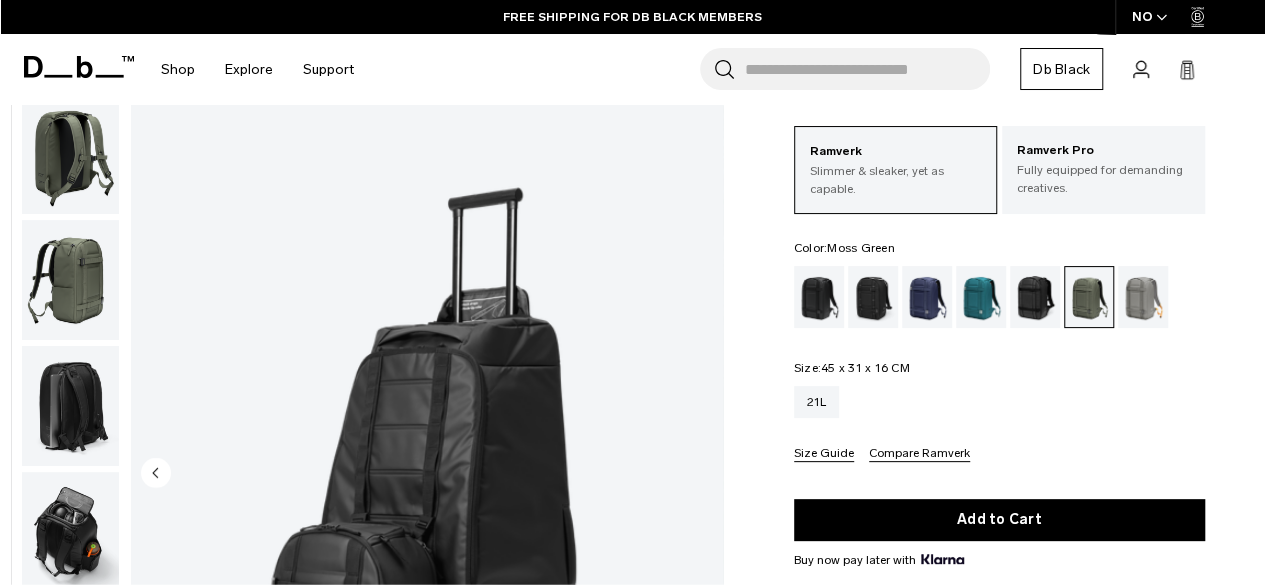 scroll, scrollTop: 114, scrollLeft: 0, axis: vertical 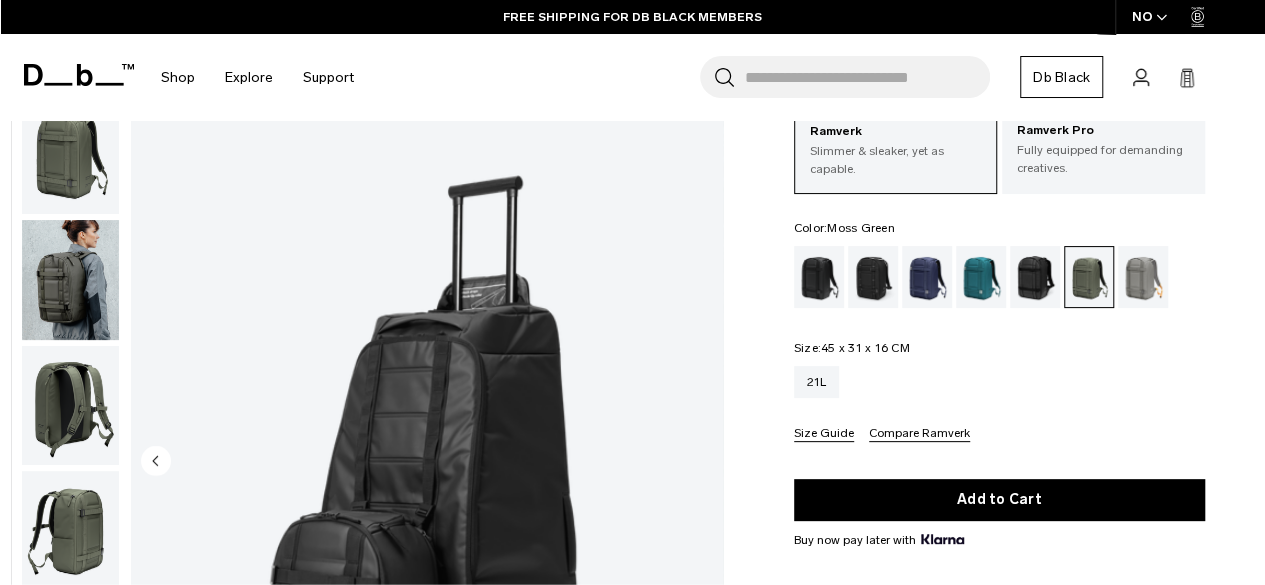 click at bounding box center (70, 154) 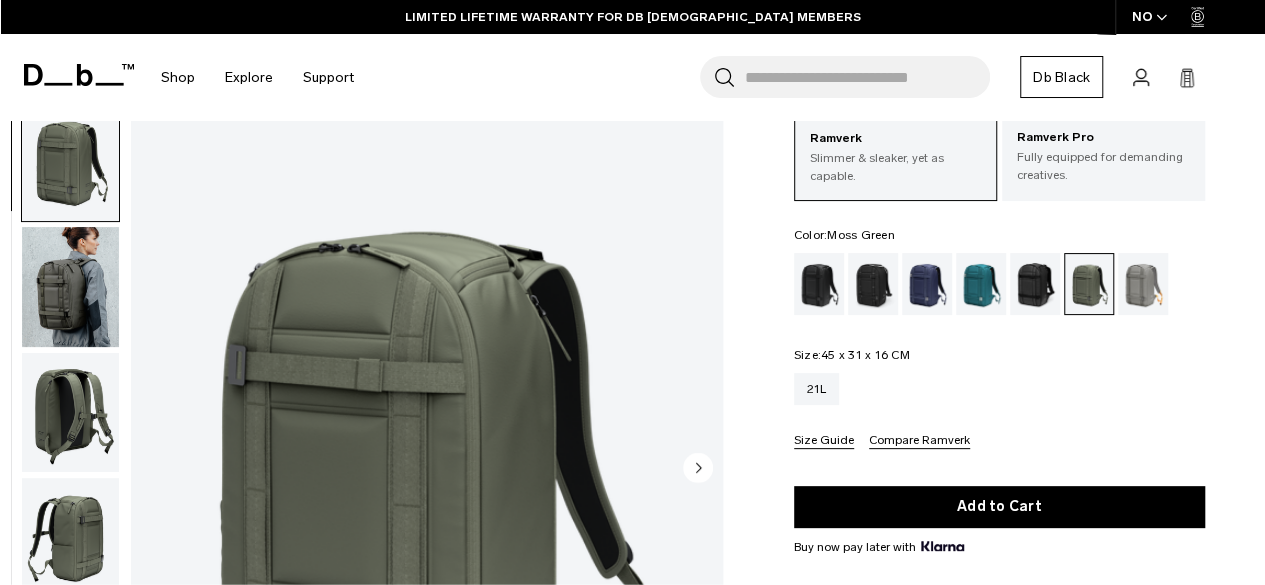 scroll, scrollTop: 106, scrollLeft: 0, axis: vertical 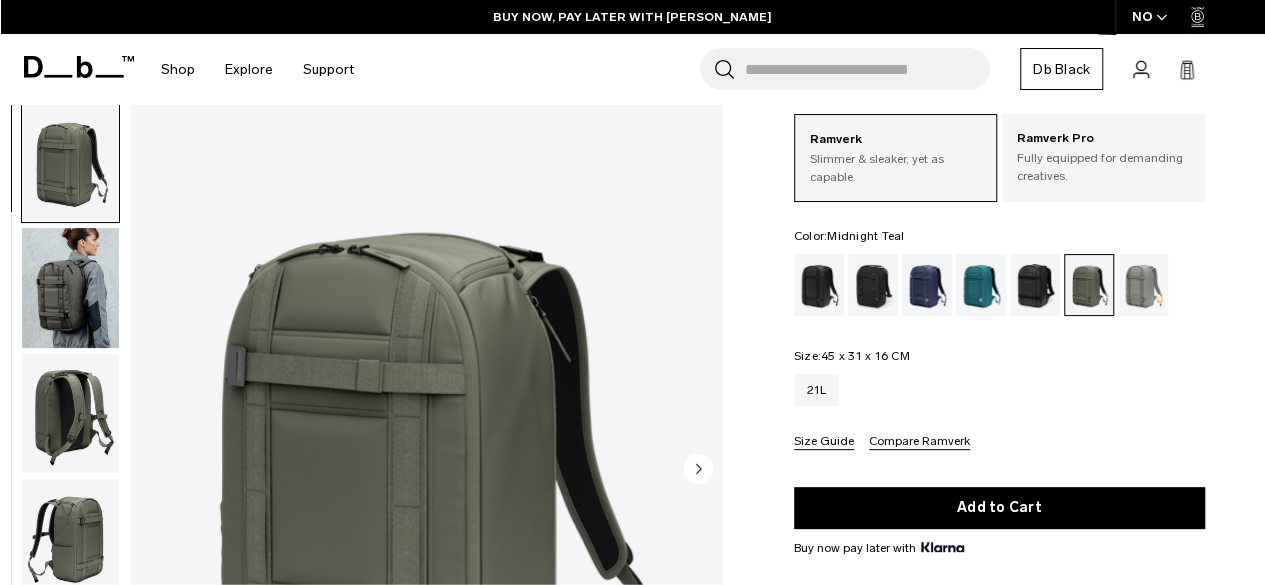 click at bounding box center [981, 285] 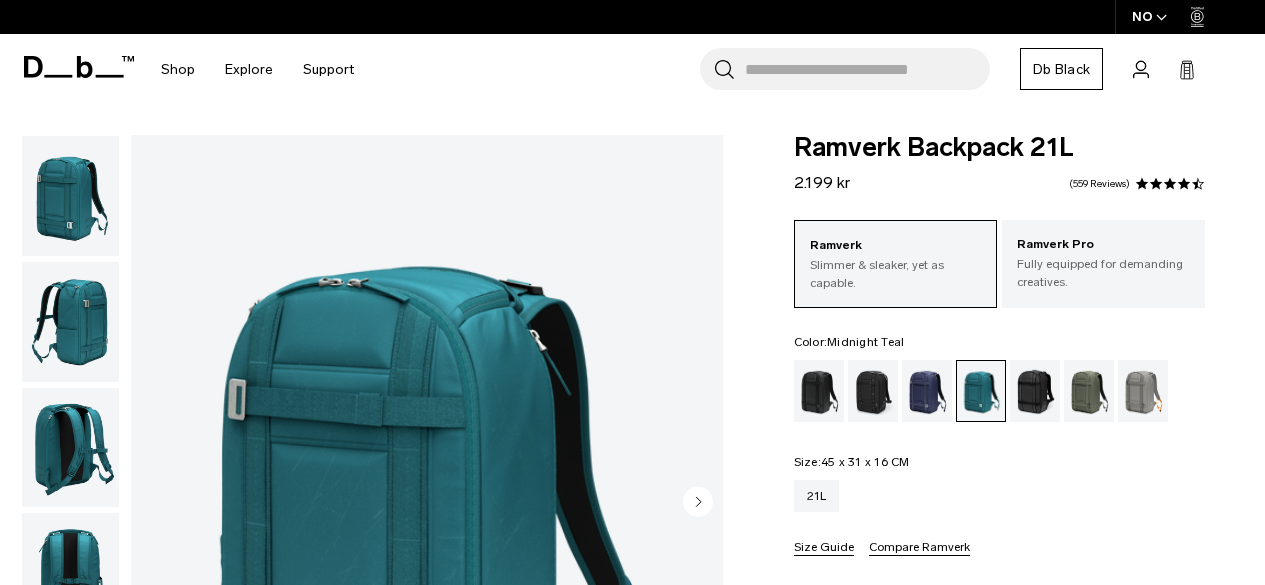 scroll, scrollTop: 161, scrollLeft: 0, axis: vertical 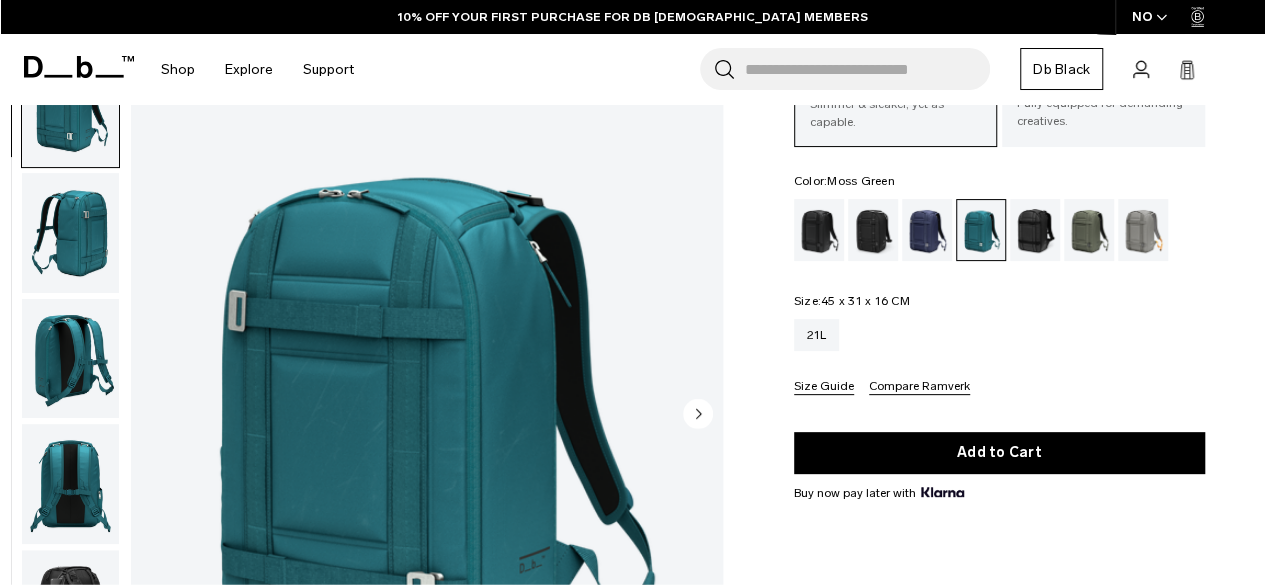click at bounding box center (1089, 230) 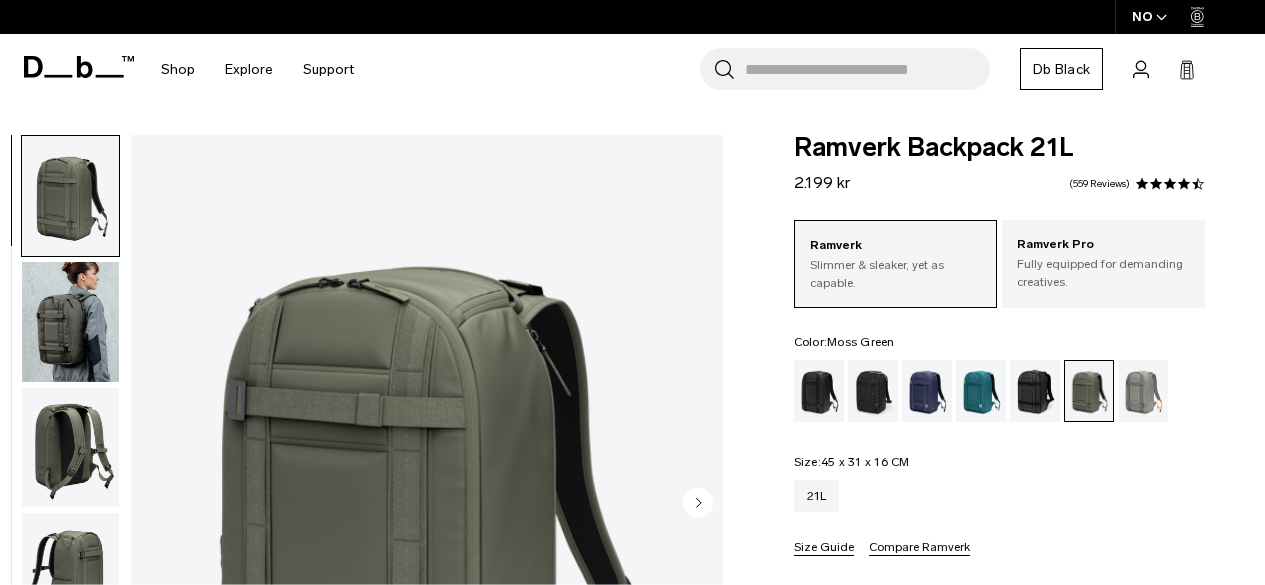 scroll, scrollTop: 0, scrollLeft: 0, axis: both 